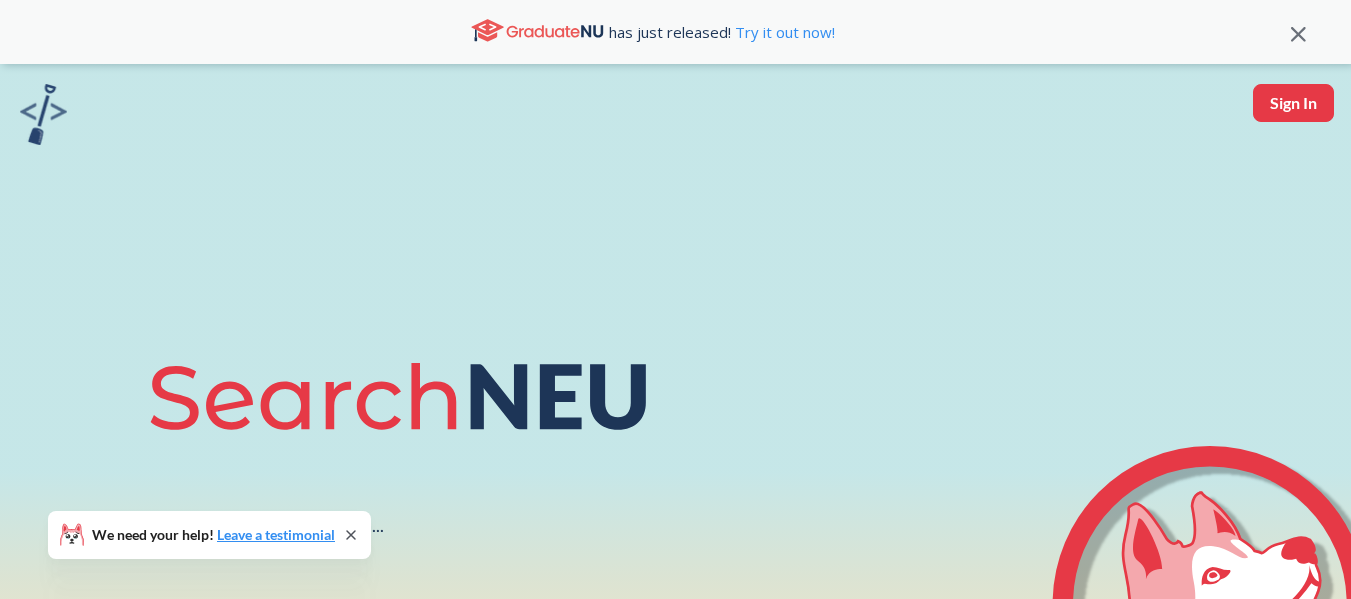 scroll, scrollTop: 0, scrollLeft: 0, axis: both 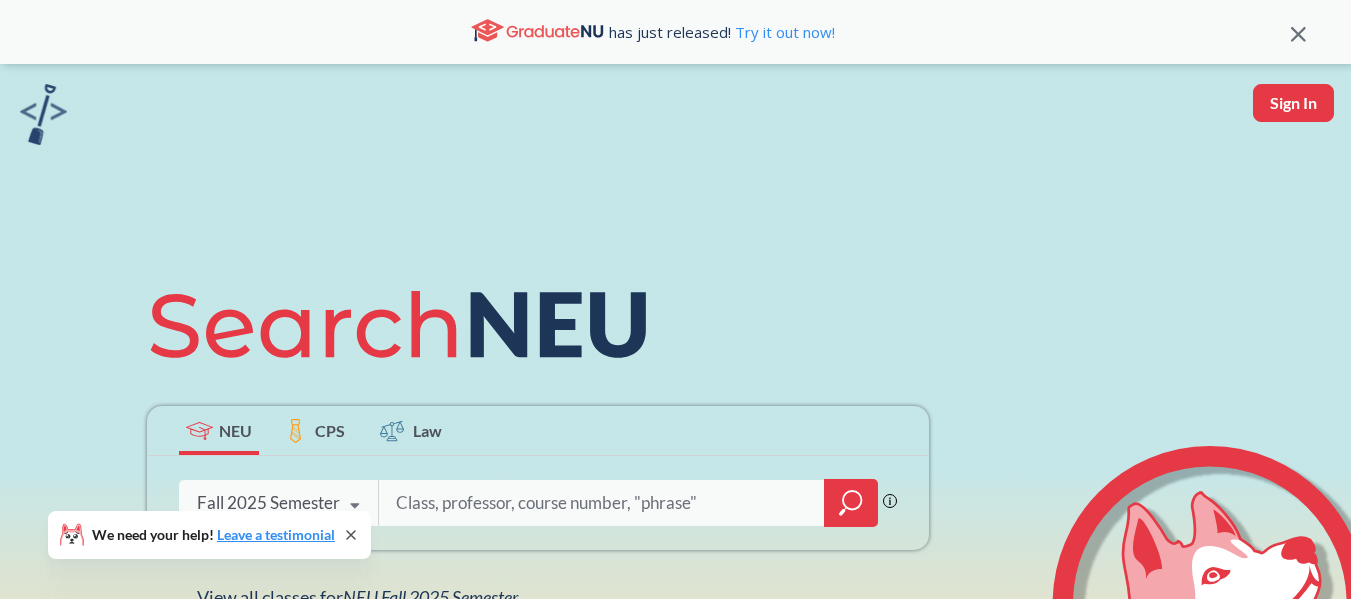 click at bounding box center (355, 506) 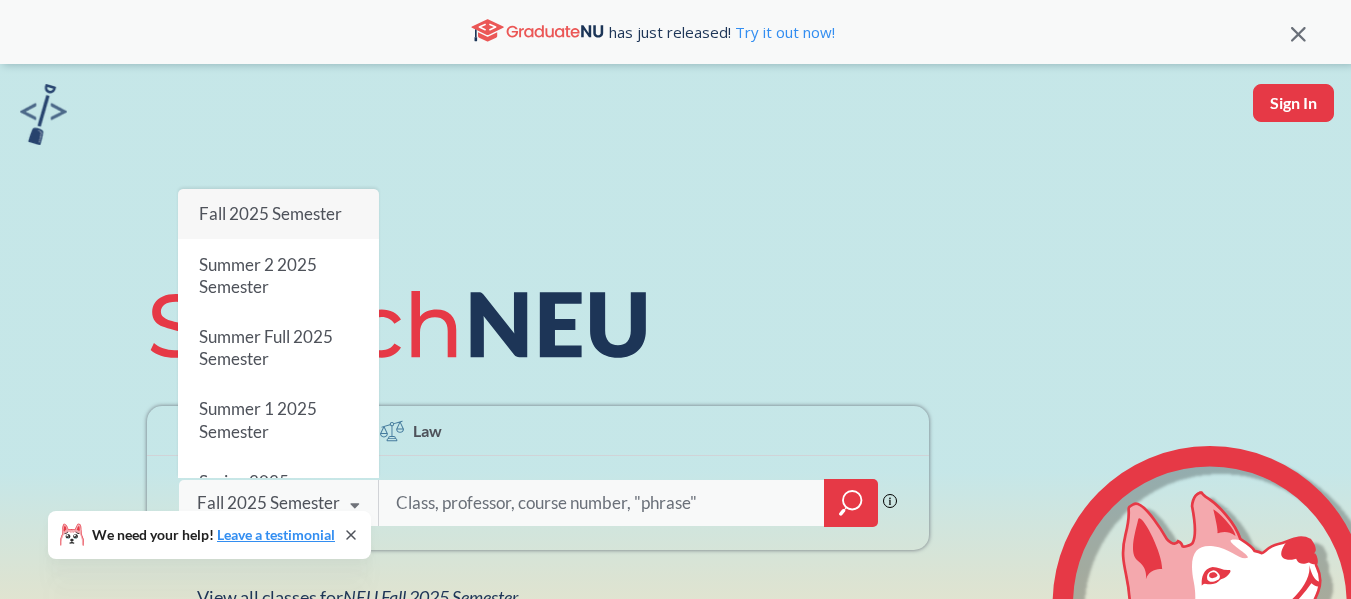 click at bounding box center (602, 503) 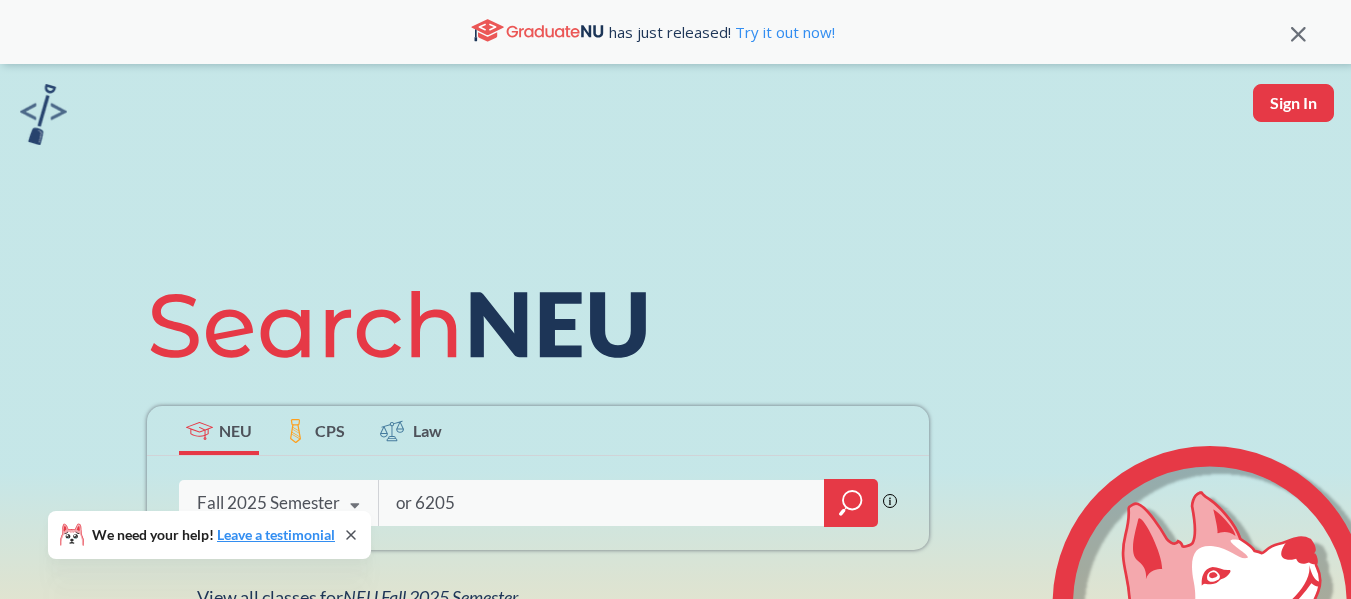 type on "or 6205" 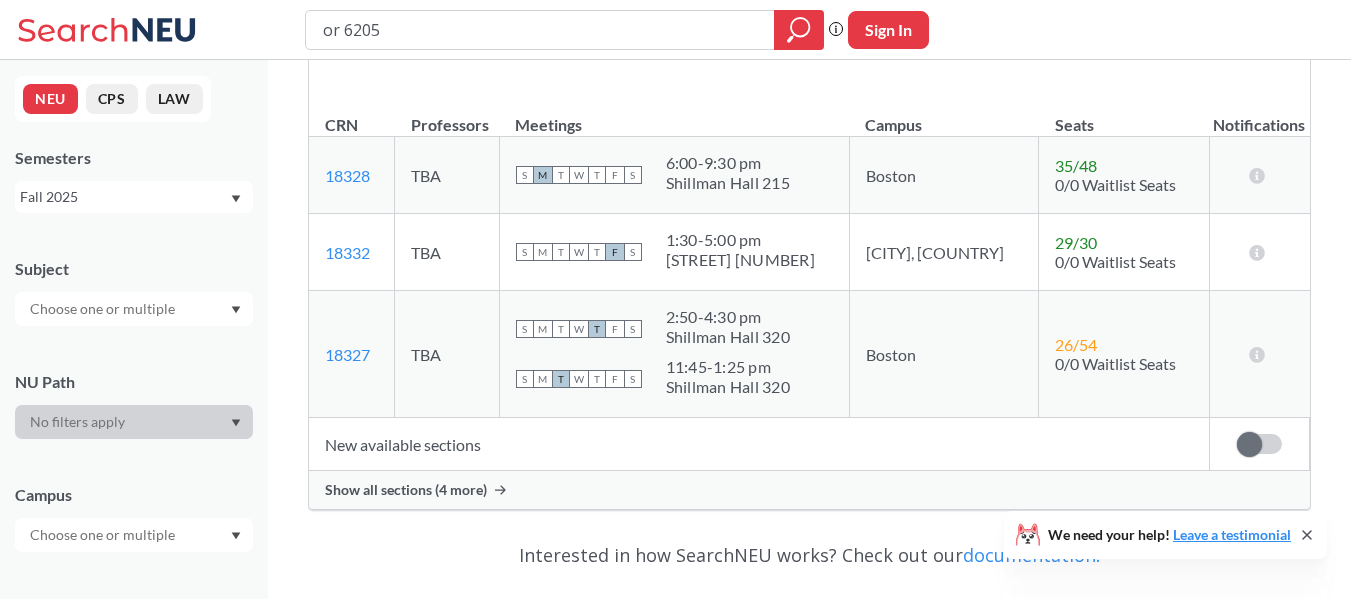 scroll, scrollTop: 400, scrollLeft: 0, axis: vertical 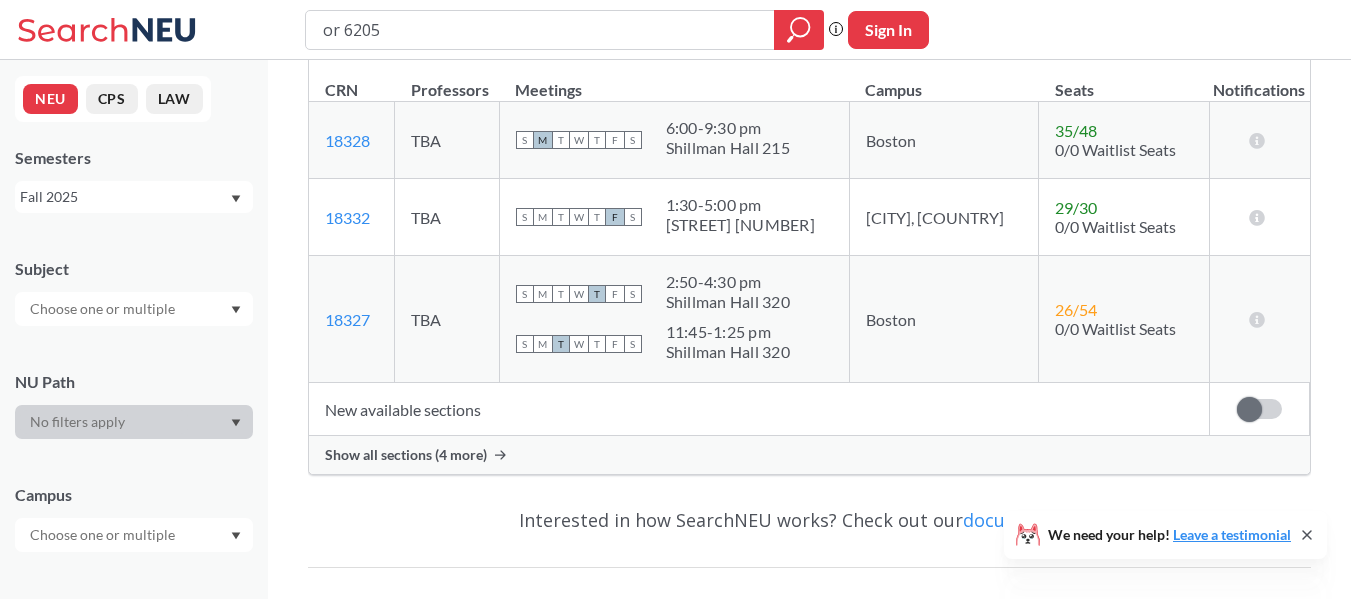 click on "New available sections" at bounding box center (759, 409) 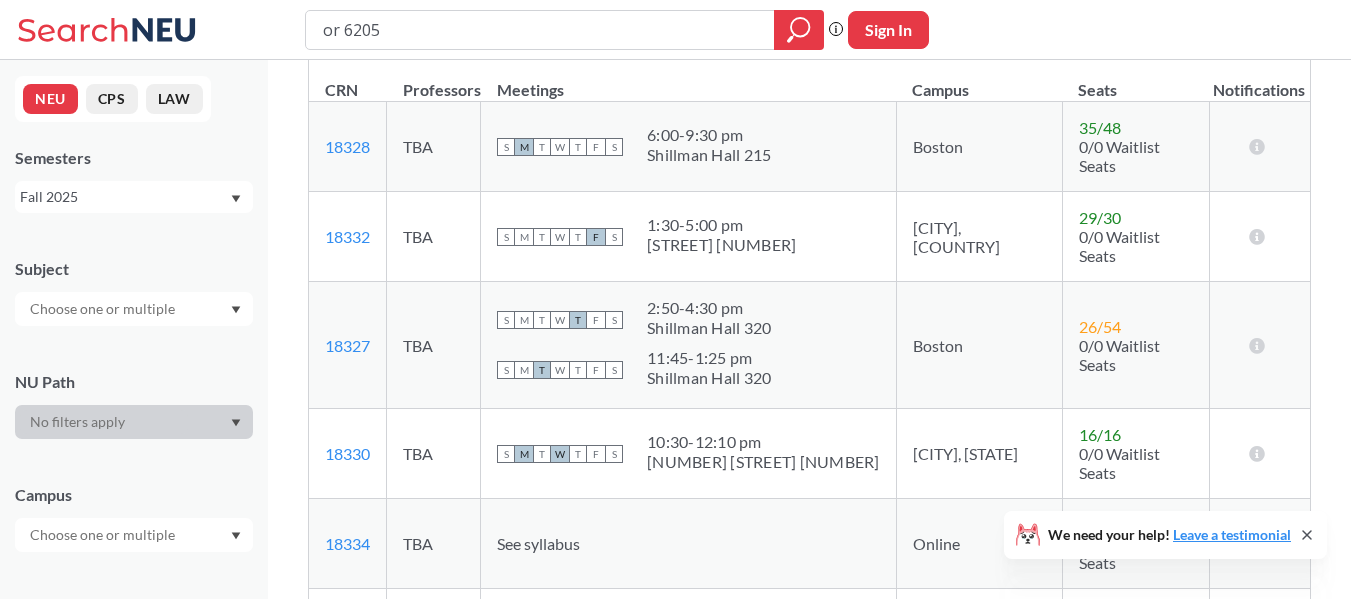 scroll, scrollTop: 500, scrollLeft: 0, axis: vertical 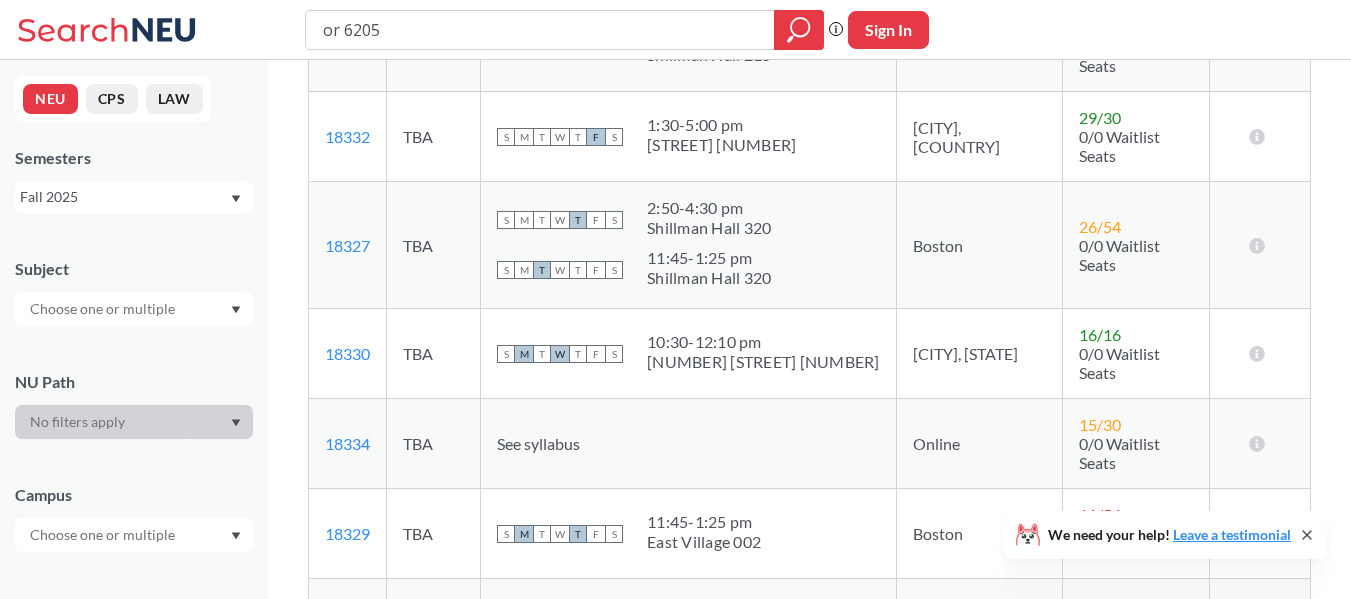 click 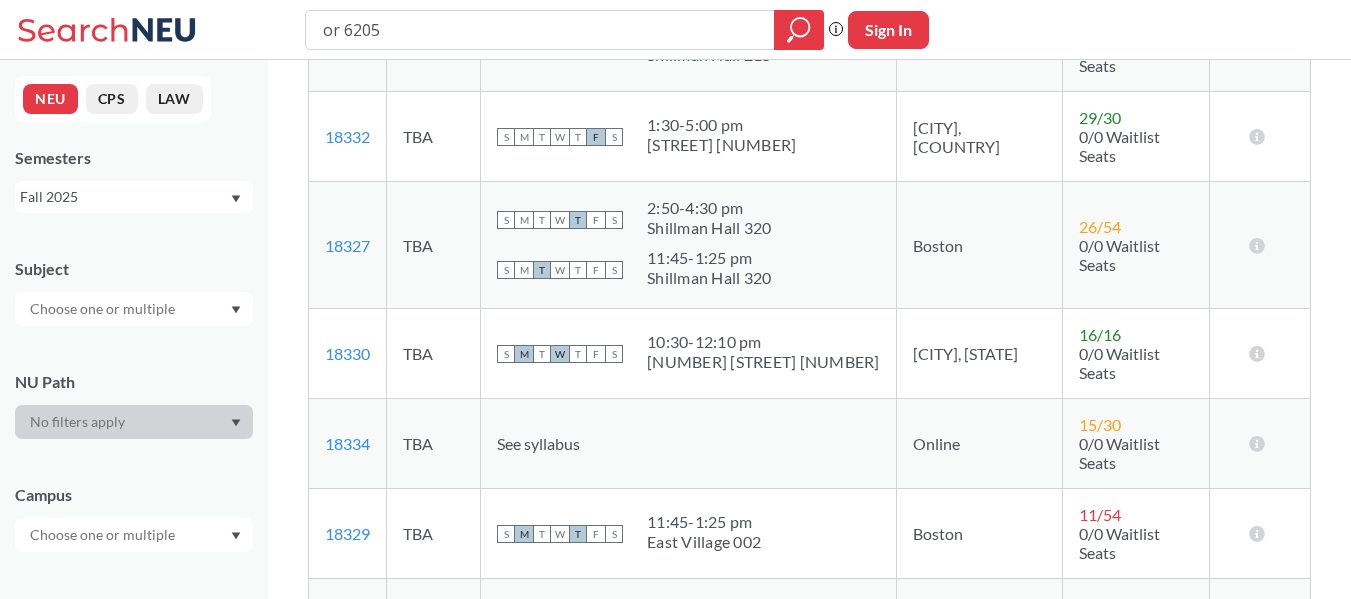click on "S M T W T F S 10:30 - 12:10 pm [NUMBER] [STREET] [NUMBER]" at bounding box center (688, 354) 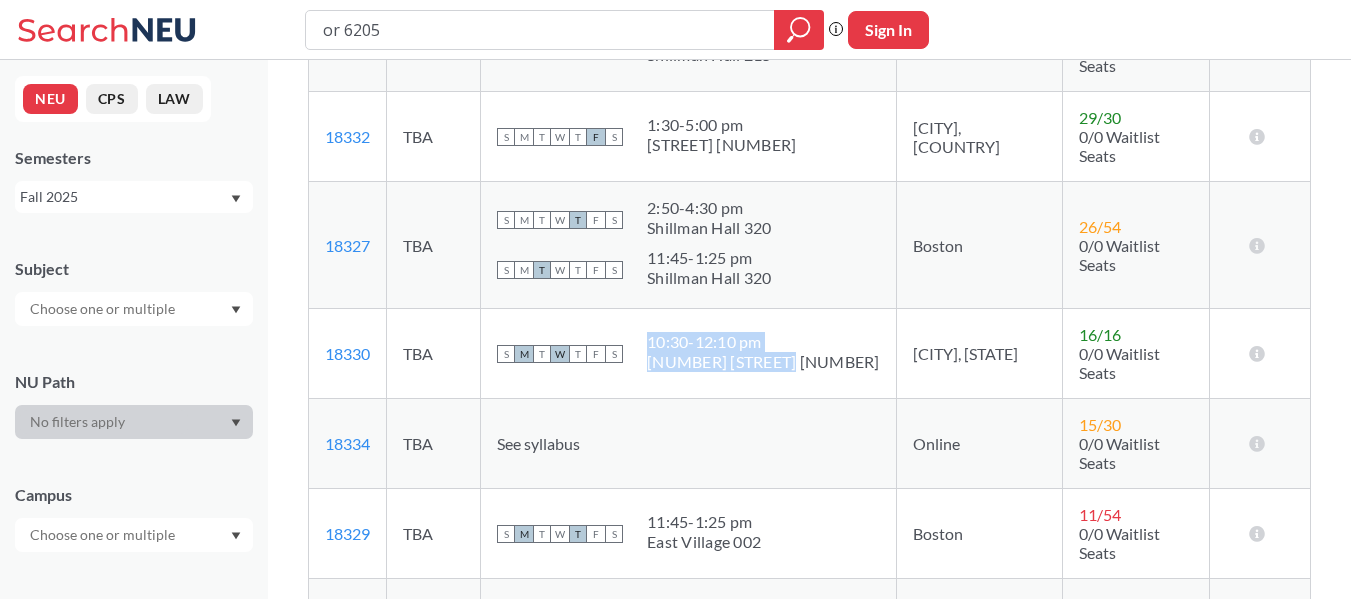 click on "S M T W T F S 10:30 - 12:10 pm [NUMBER] [STREET] [NUMBER]" at bounding box center (688, 354) 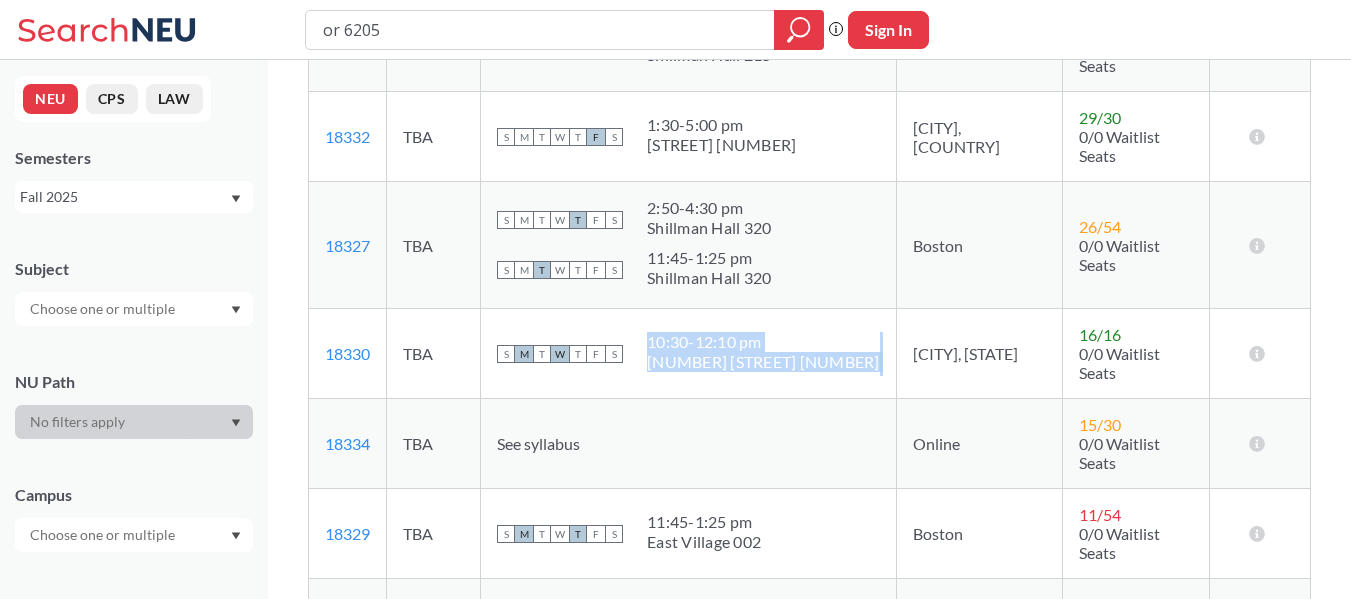 drag, startPoint x: 805, startPoint y: 319, endPoint x: 757, endPoint y: 318, distance: 48.010414 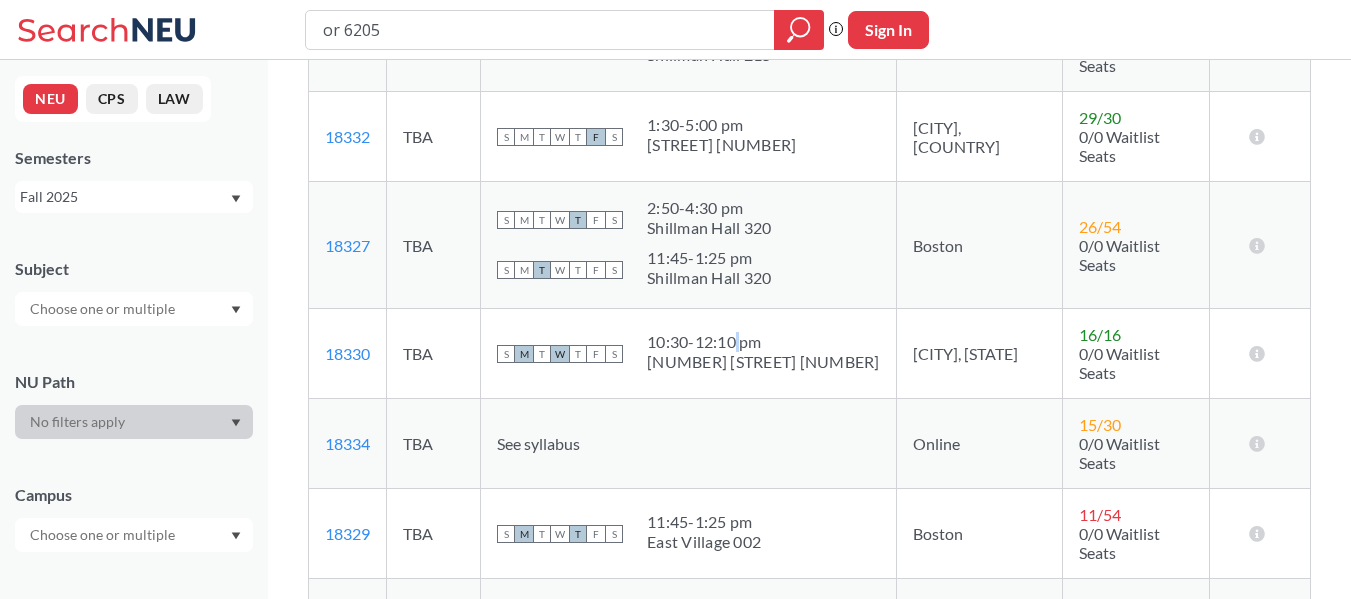 click on "10:30 - 12:10 pm" at bounding box center [763, 342] 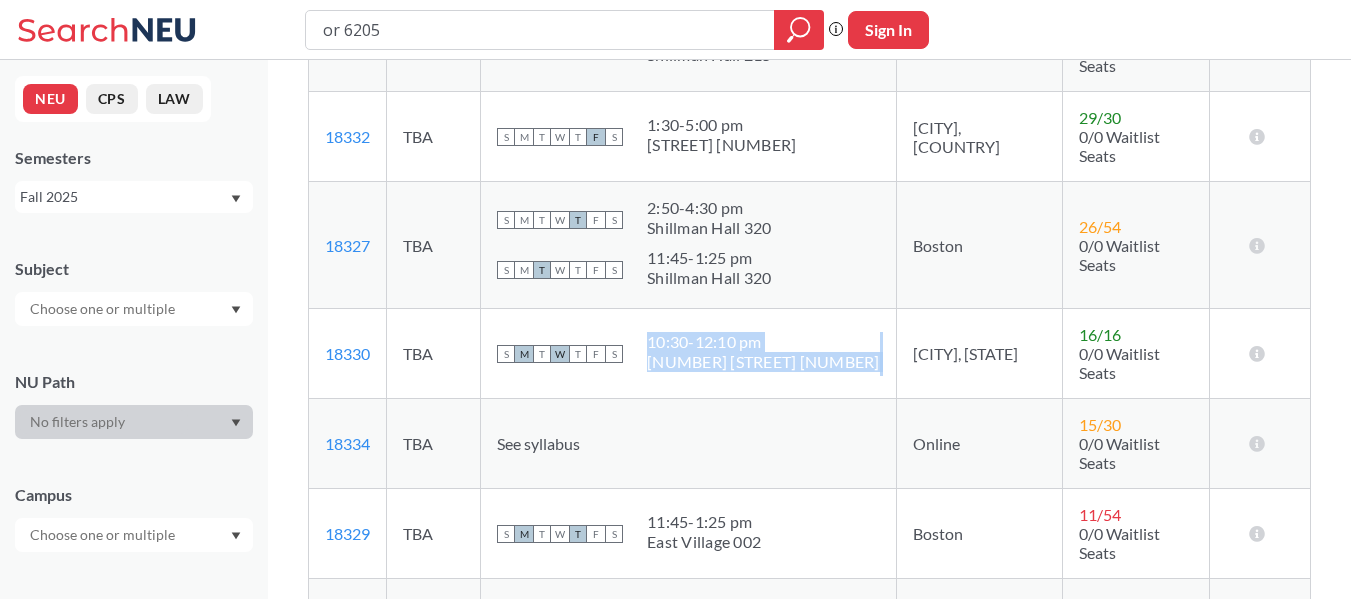 drag, startPoint x: 757, startPoint y: 318, endPoint x: 779, endPoint y: 340, distance: 31.112698 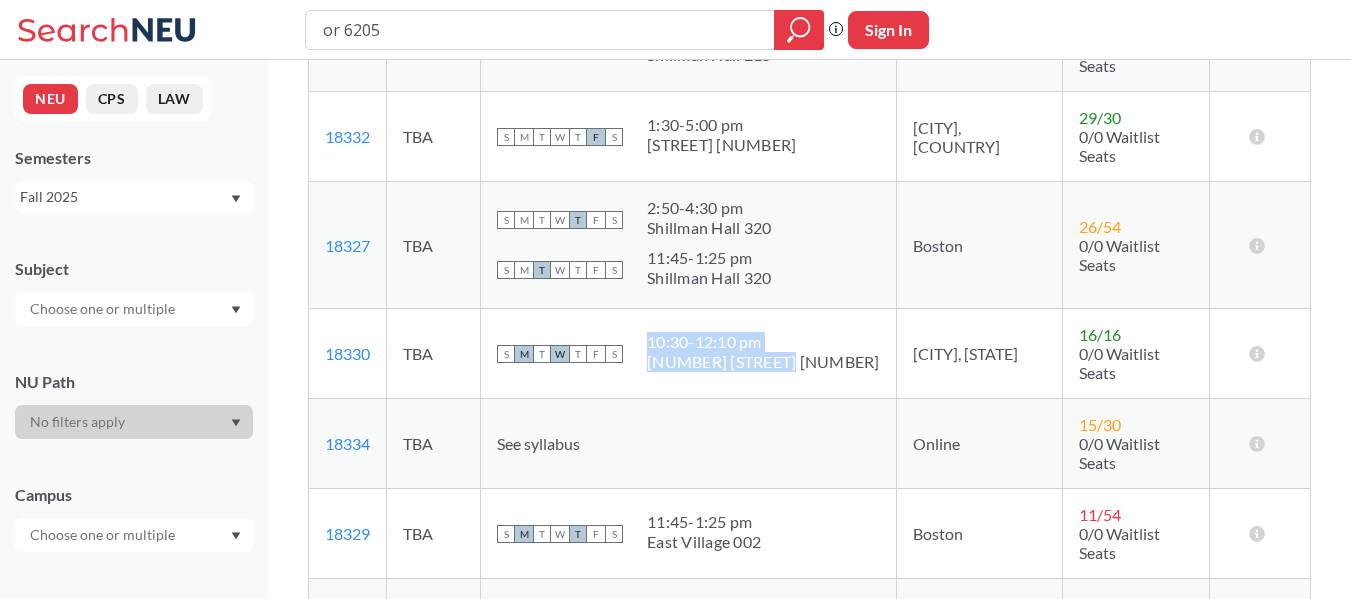click on "10:30 - 12:10 pm [NUMBER] [STREET] [NUMBER]" at bounding box center (763, 354) 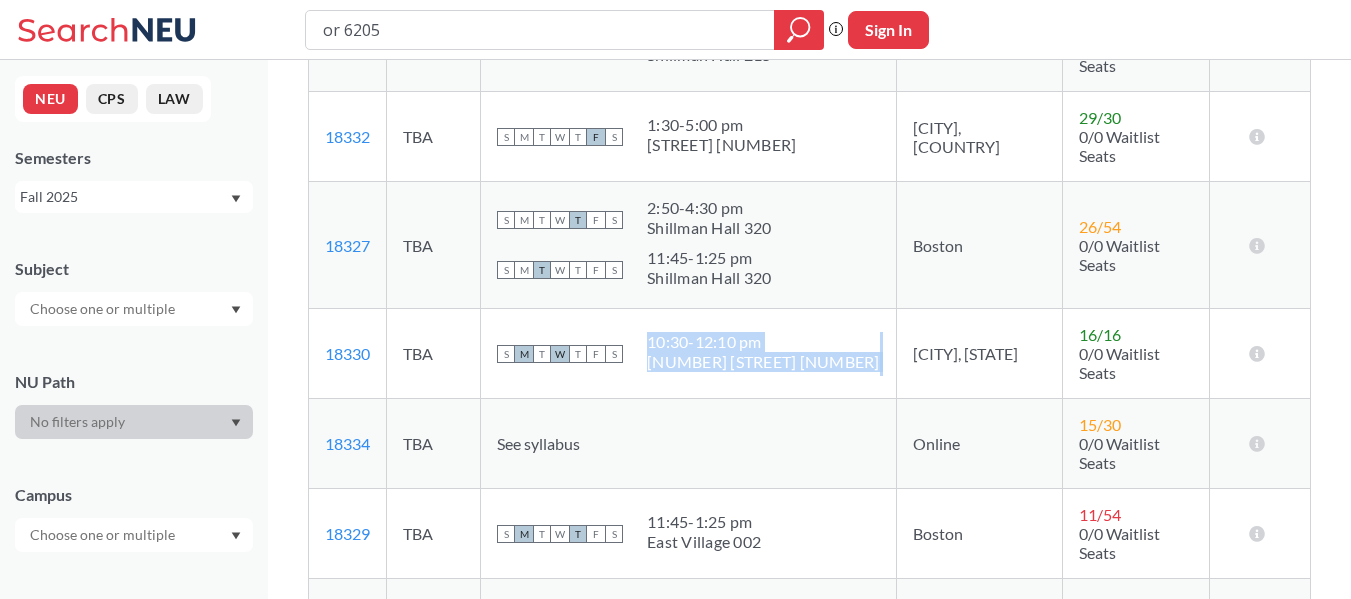 drag, startPoint x: 779, startPoint y: 340, endPoint x: 727, endPoint y: 309, distance: 60.53924 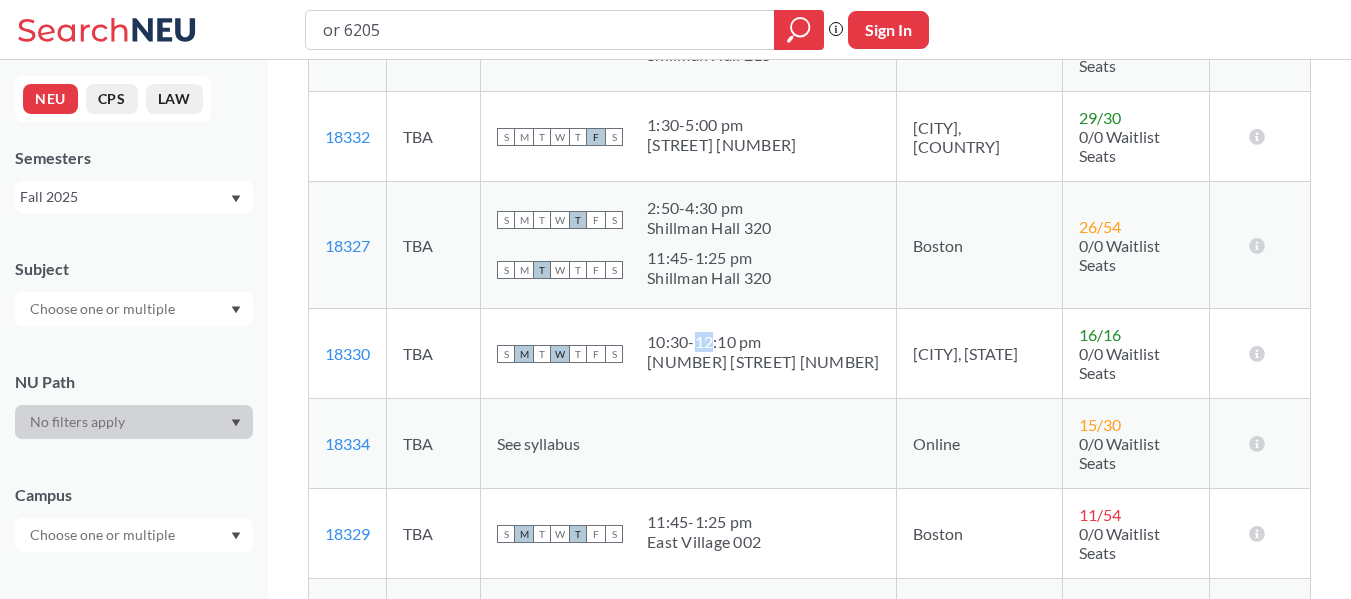 click on "10:30 - 12:10 pm" at bounding box center [763, 342] 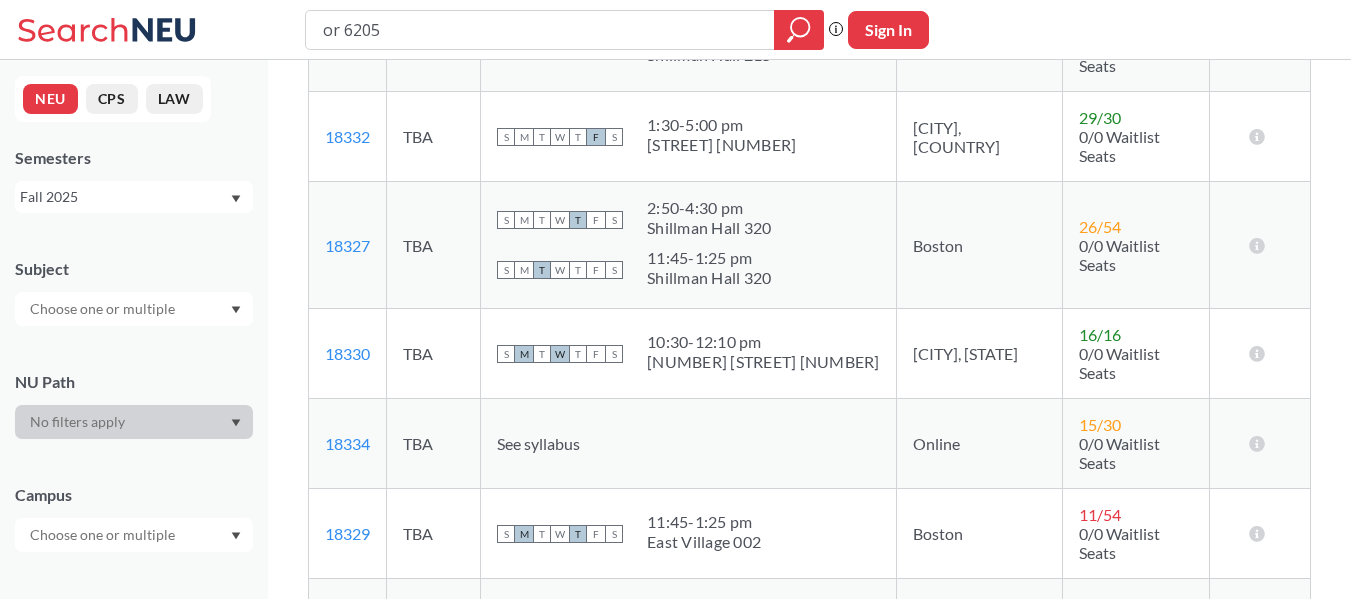 drag, startPoint x: 727, startPoint y: 309, endPoint x: 728, endPoint y: 321, distance: 12.0415945 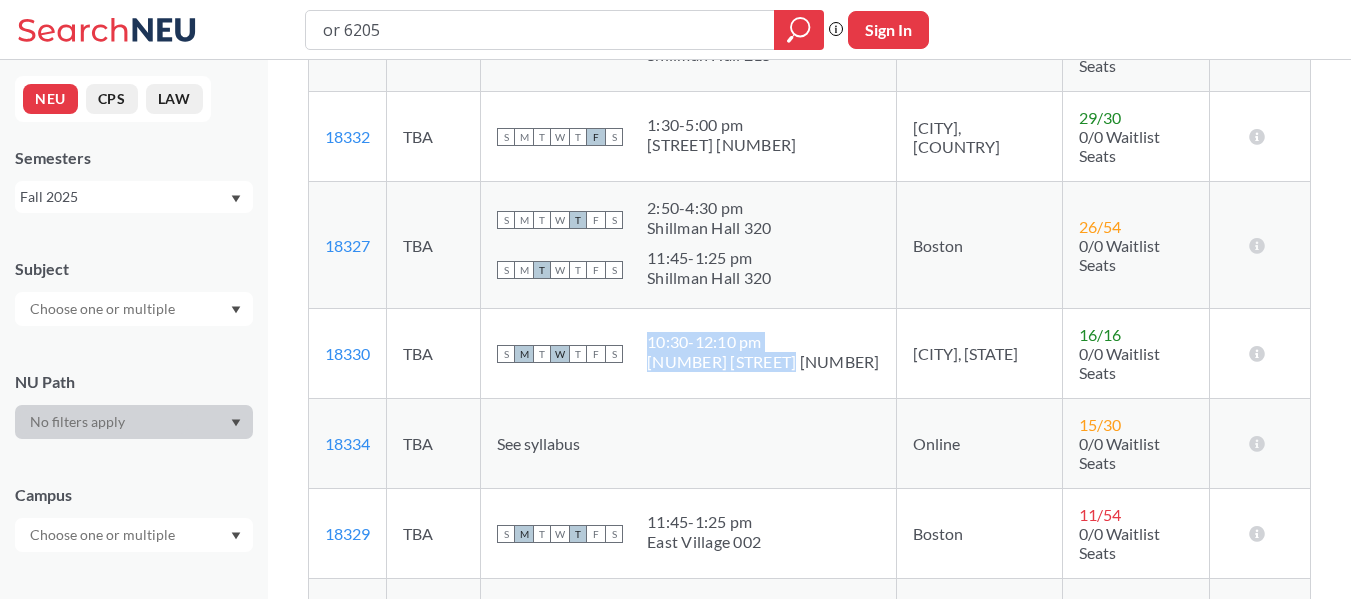 click on "S M T W T F S 10:30 - 12:10 pm [NUMBER] [STREET] [NUMBER]" at bounding box center (688, 354) 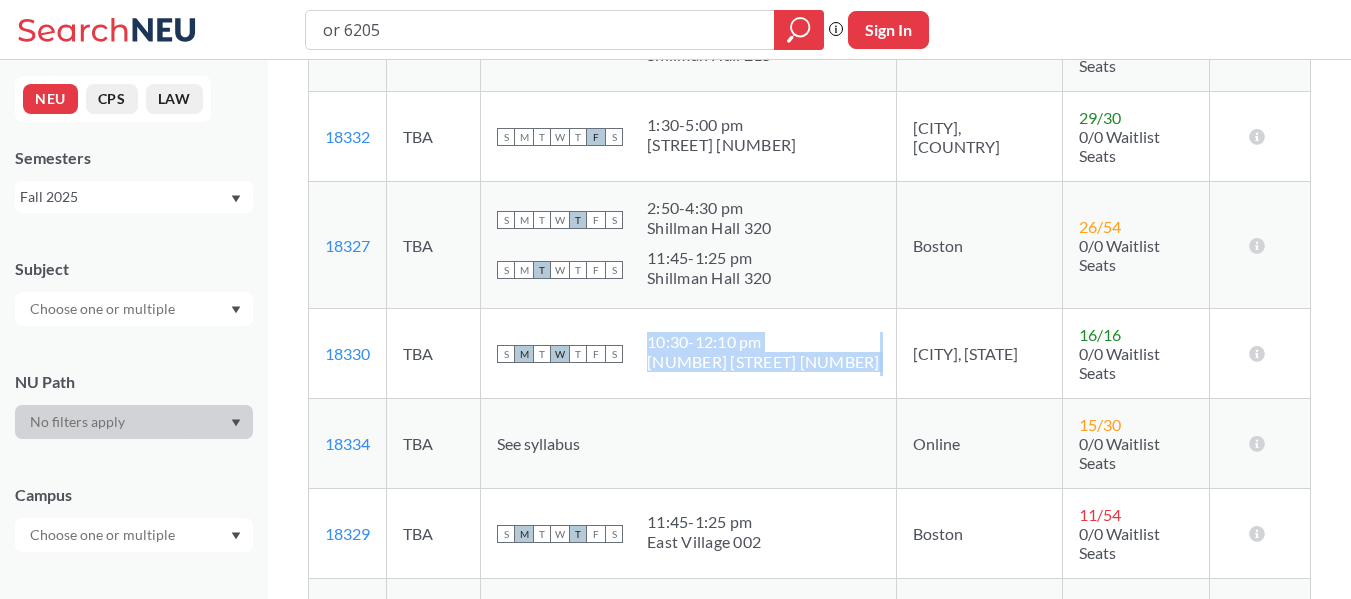 click on "S M T W T F S 10:30 - 12:10 pm [NUMBER] [STREET] [NUMBER]" at bounding box center [688, 354] 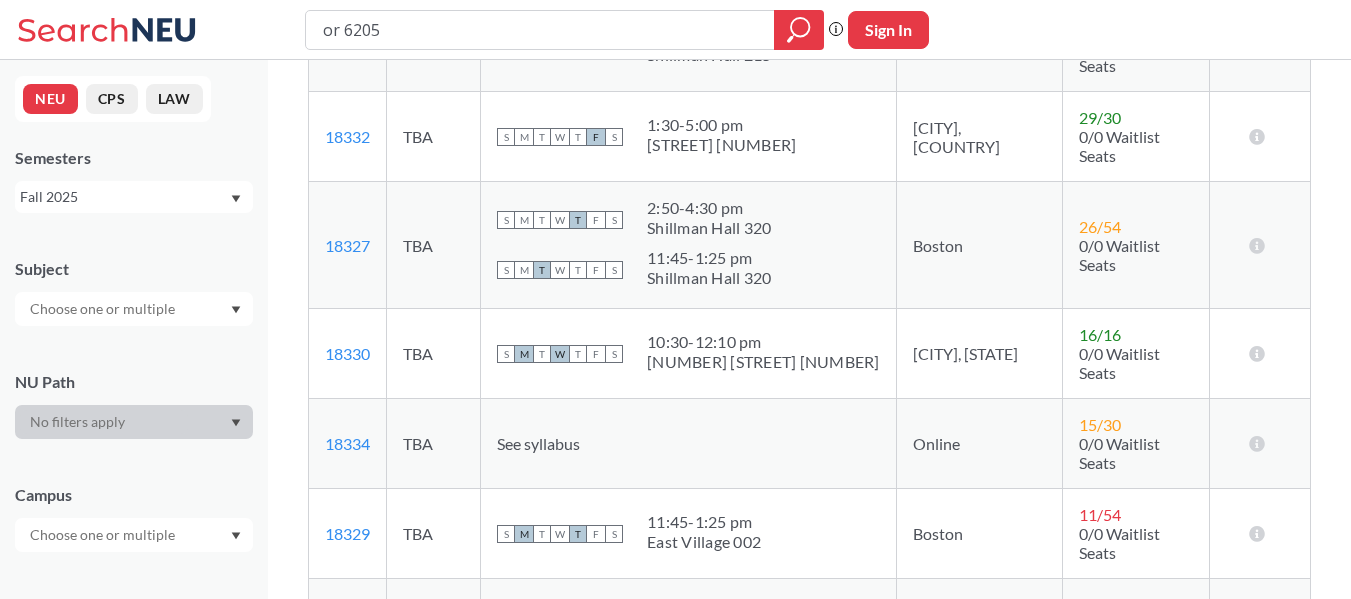 click on "S M T W T F S 10:30 - 12:10 pm [NUMBER] [STREET] [NUMBER]" at bounding box center [688, 354] 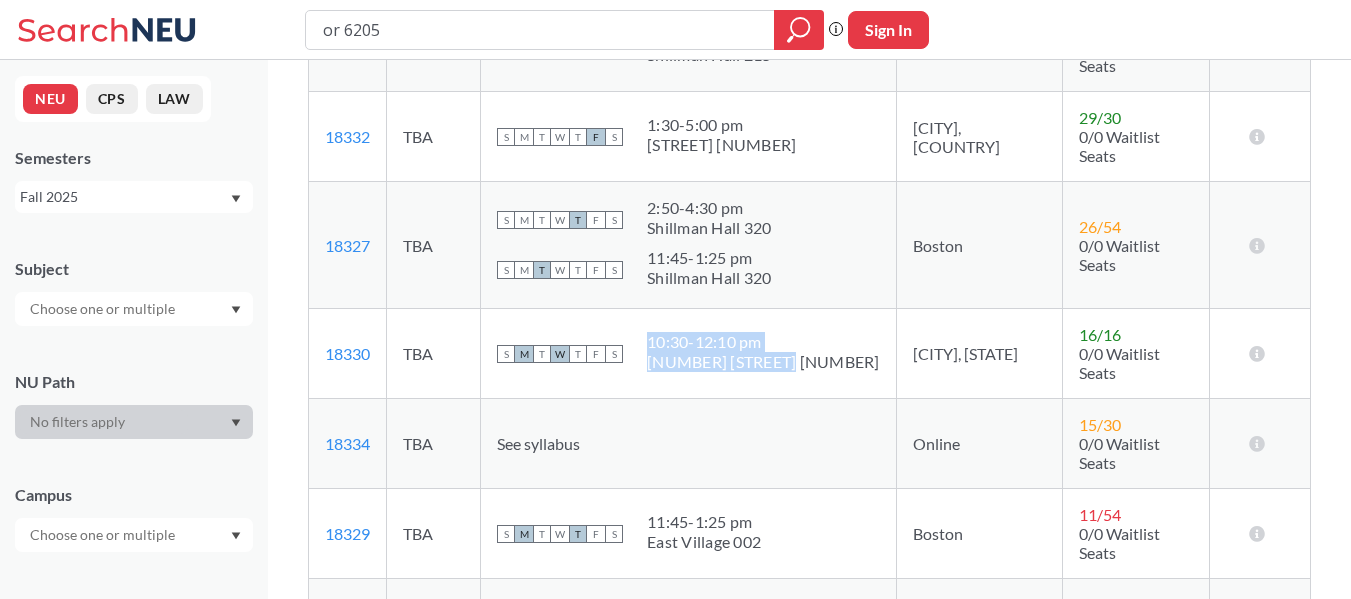 click on "S M T W T F S 10:30 - 12:10 pm [NUMBER] [STREET] [NUMBER]" at bounding box center (688, 354) 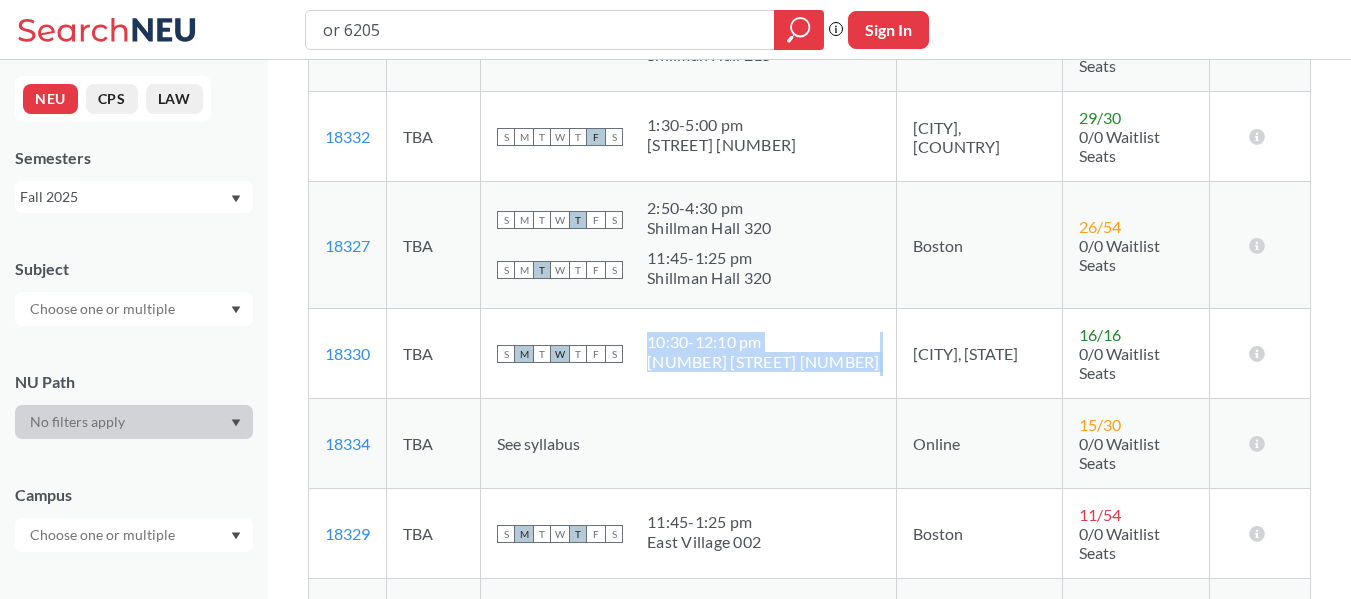 drag, startPoint x: 811, startPoint y: 326, endPoint x: 701, endPoint y: 314, distance: 110.65261 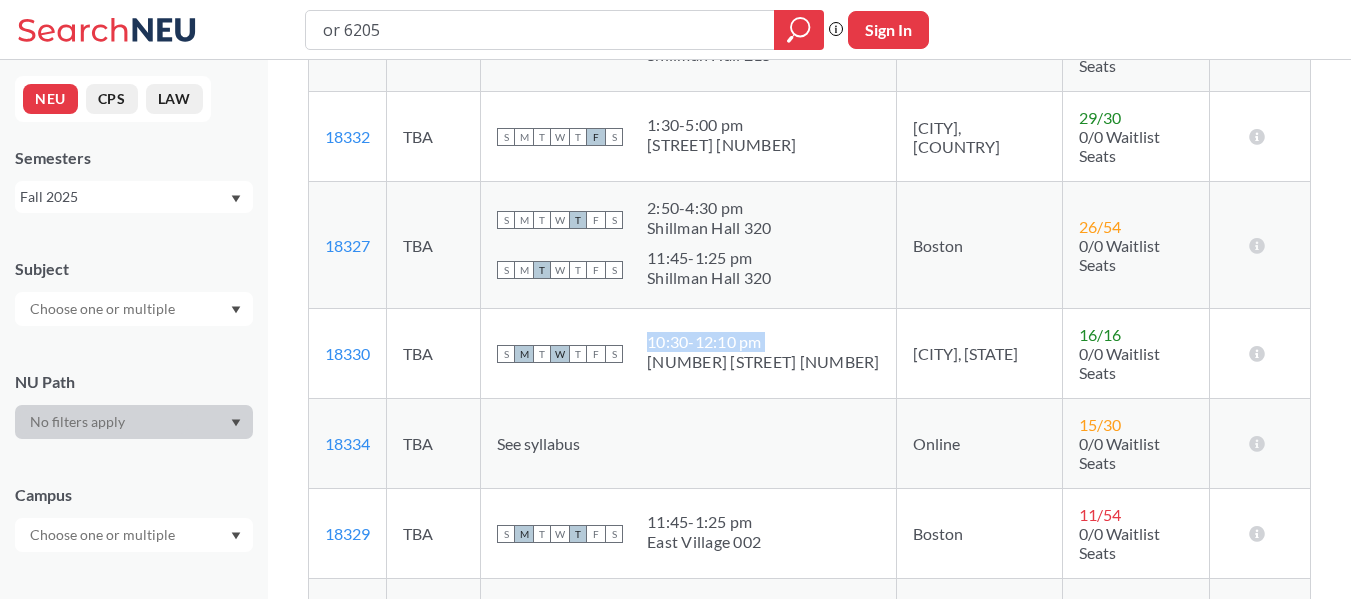 click on "10:30 - 12:10 pm" at bounding box center [763, 342] 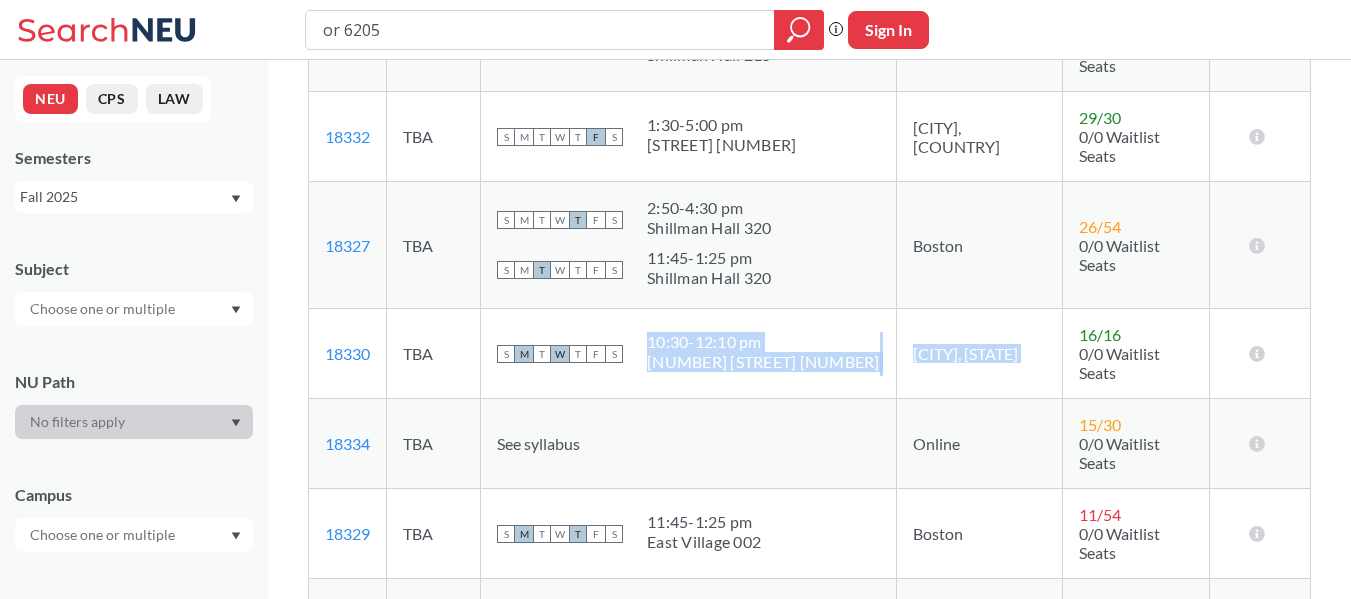 drag, startPoint x: 698, startPoint y: 314, endPoint x: 880, endPoint y: 328, distance: 182.53767 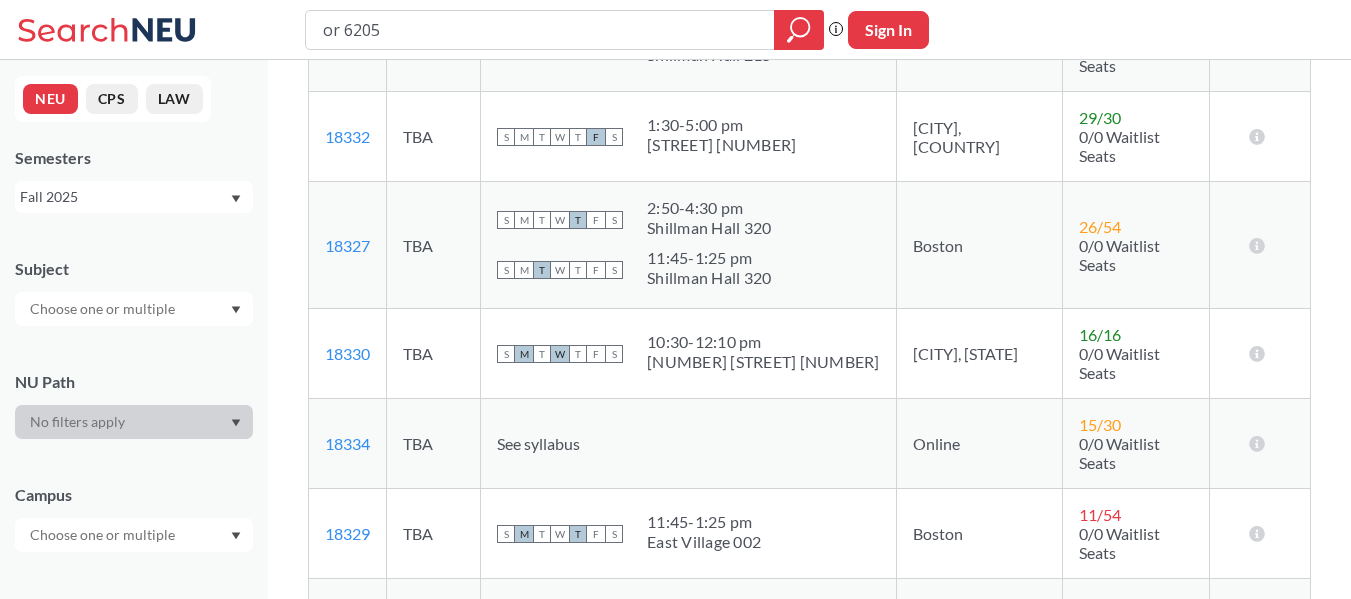 click on "[NUMBER] [STREET] [NUMBER]" at bounding box center [763, 362] 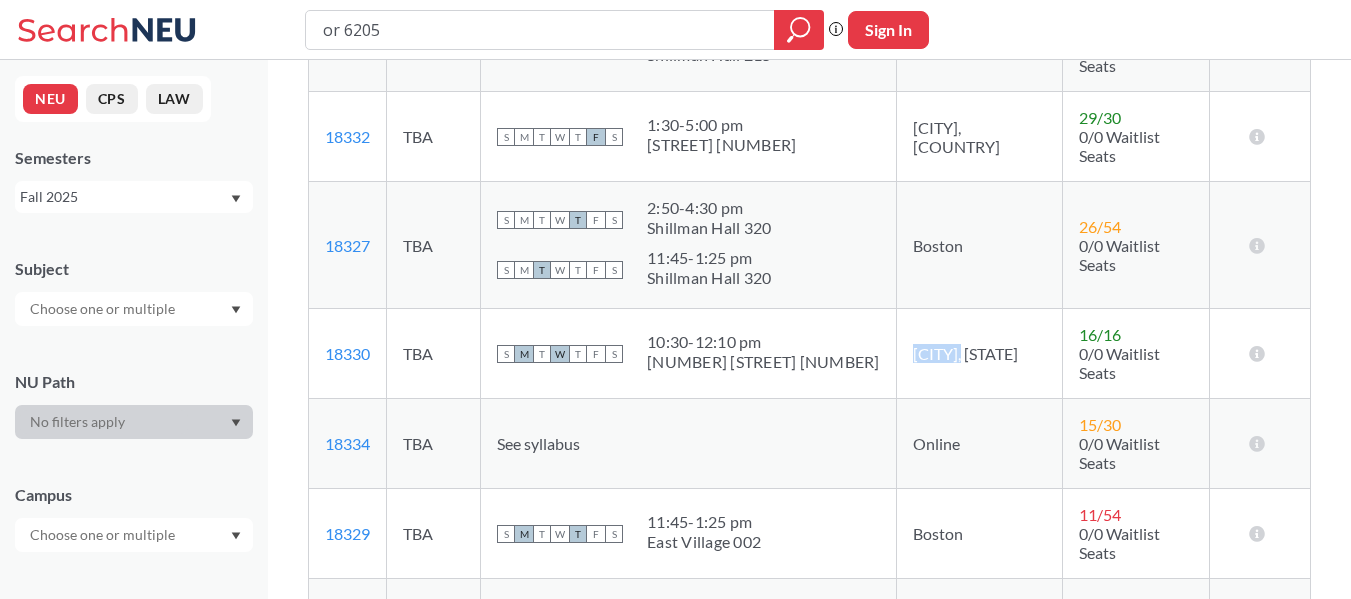 click on "[CITY], [STATE]" at bounding box center [979, 354] 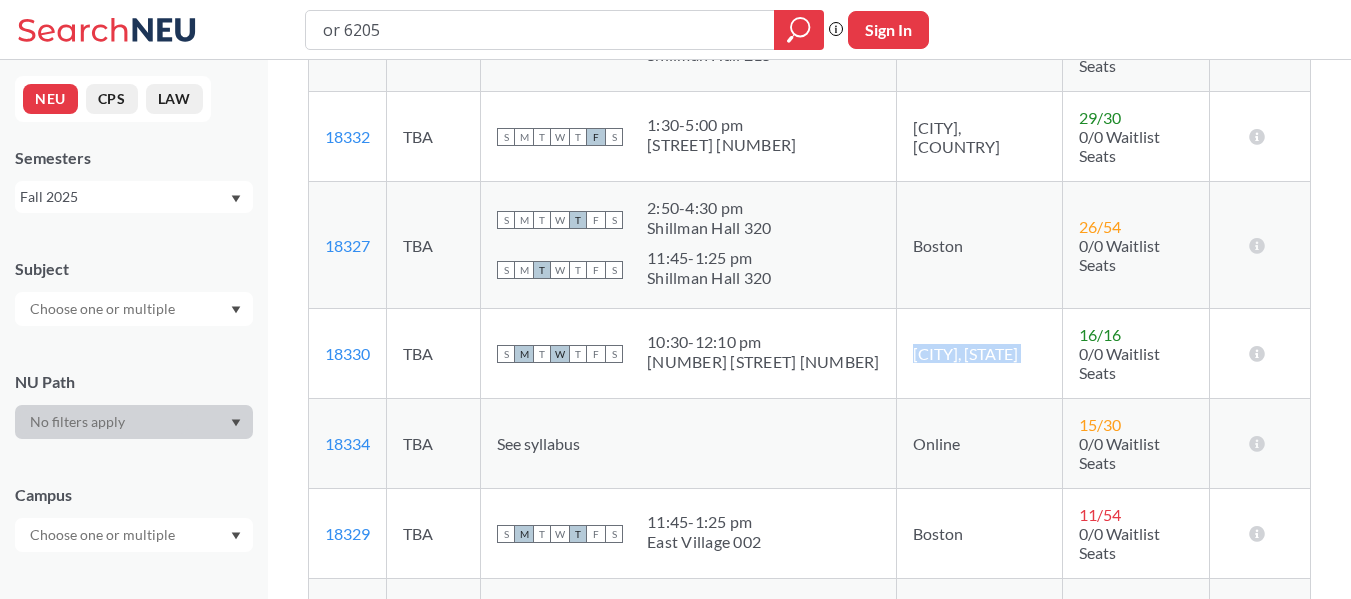 click on "10:30 - 12:10 pm" at bounding box center [763, 342] 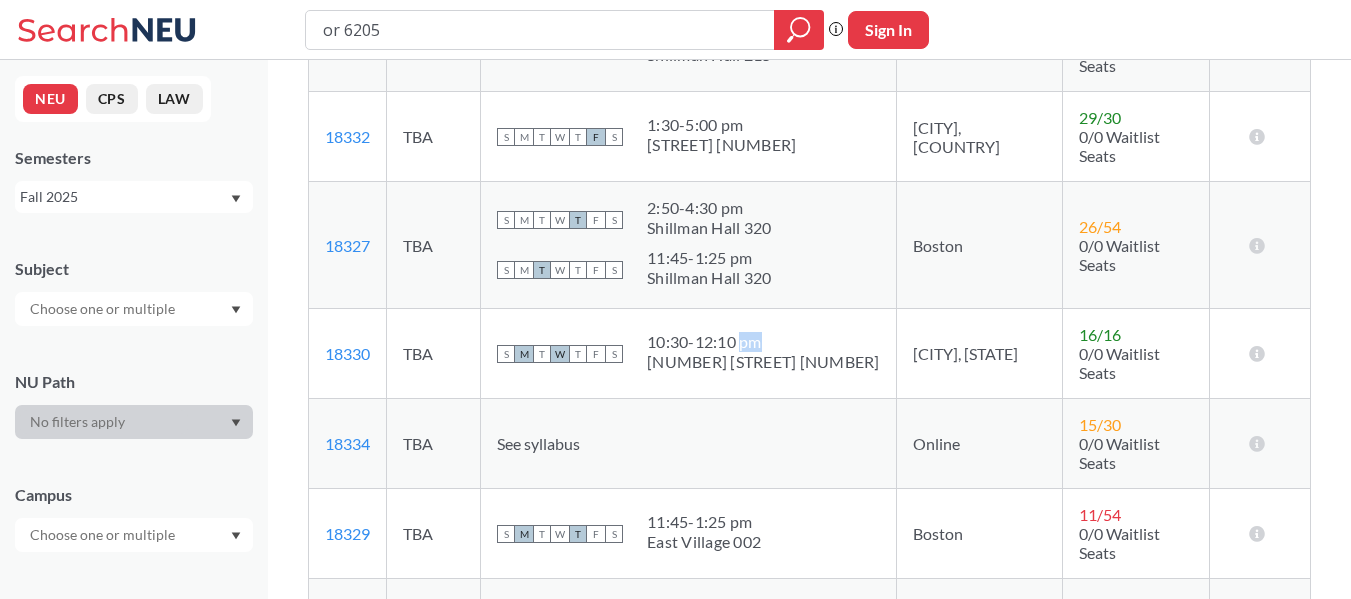 click on "10:30 - 12:10 pm" at bounding box center (763, 342) 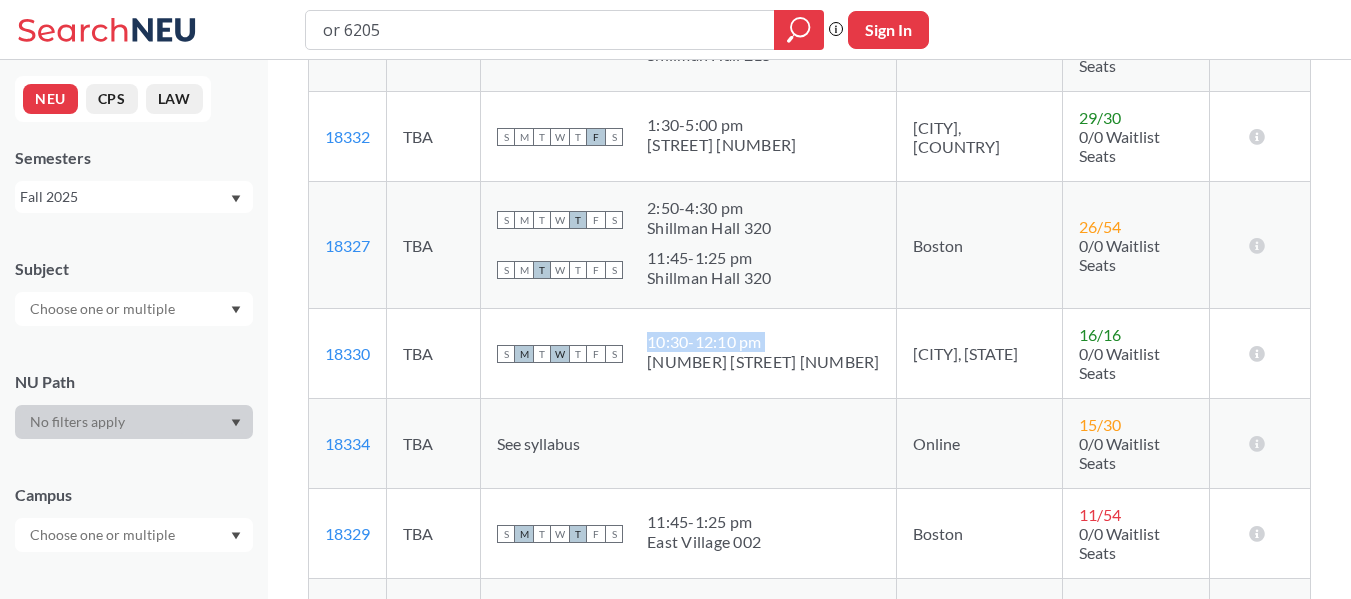 click on "10:30 - 12:10 pm" at bounding box center [763, 342] 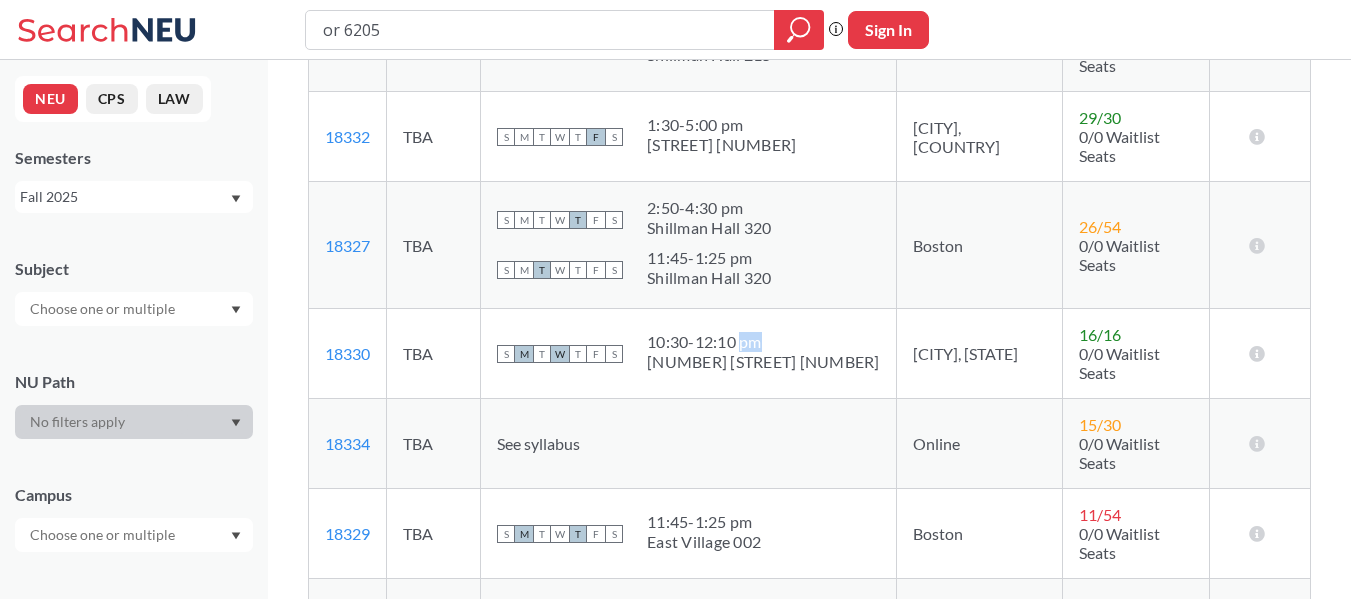 click on "10:30 - 12:10 pm" at bounding box center (763, 342) 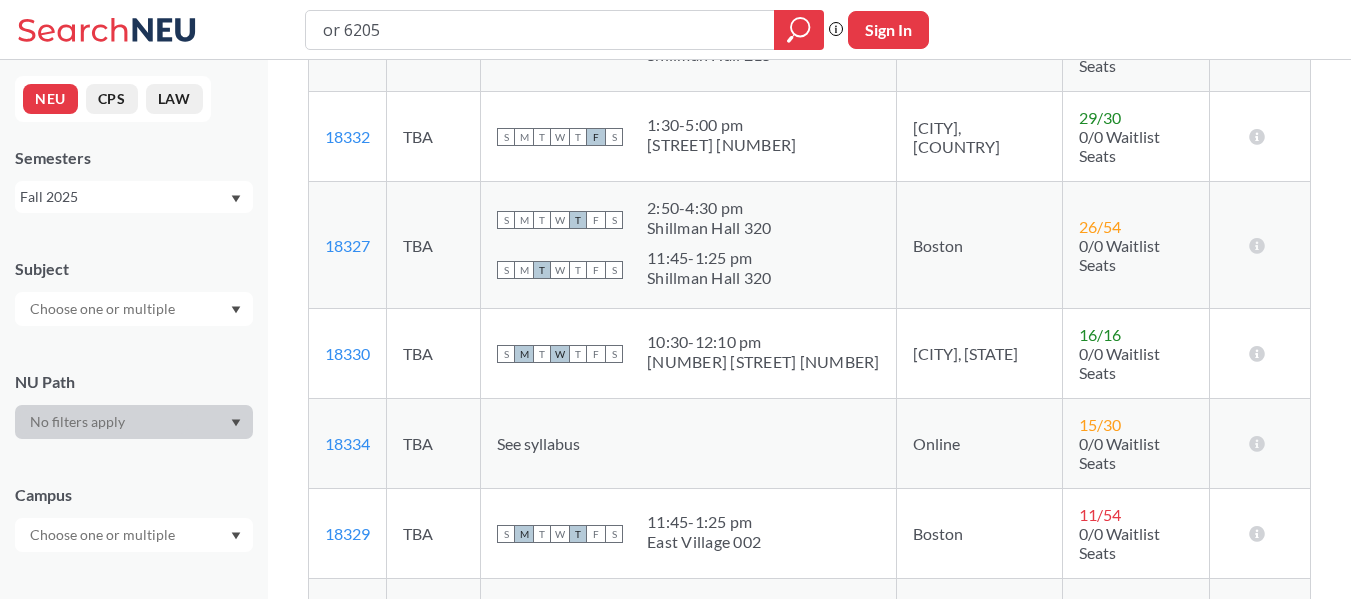 drag, startPoint x: 767, startPoint y: 318, endPoint x: 770, endPoint y: 330, distance: 12.369317 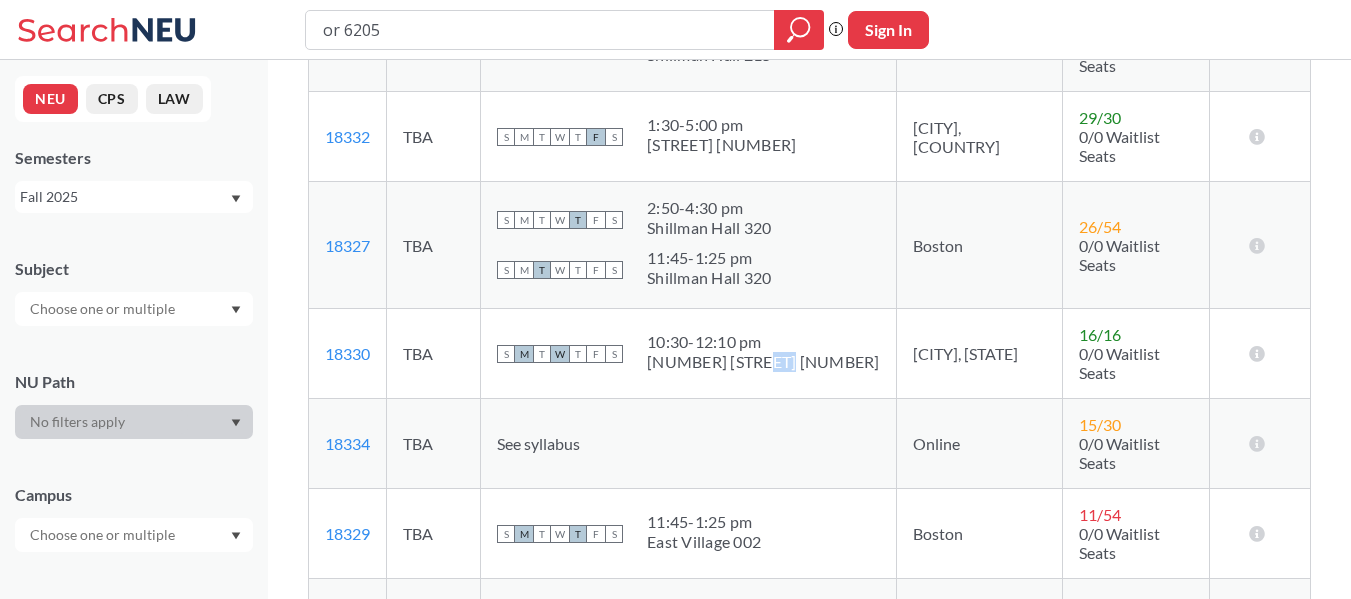 click on "[NUMBER] [STREET] [NUMBER]" at bounding box center (763, 362) 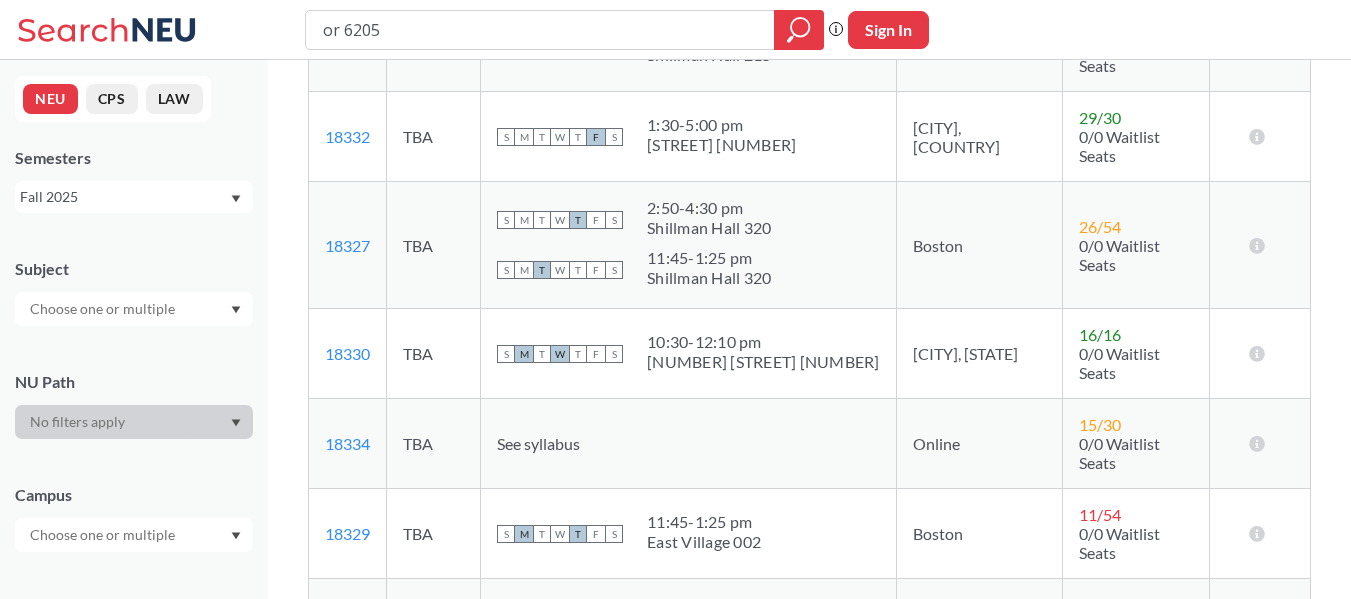 drag, startPoint x: 770, startPoint y: 330, endPoint x: 798, endPoint y: 314, distance: 32.24903 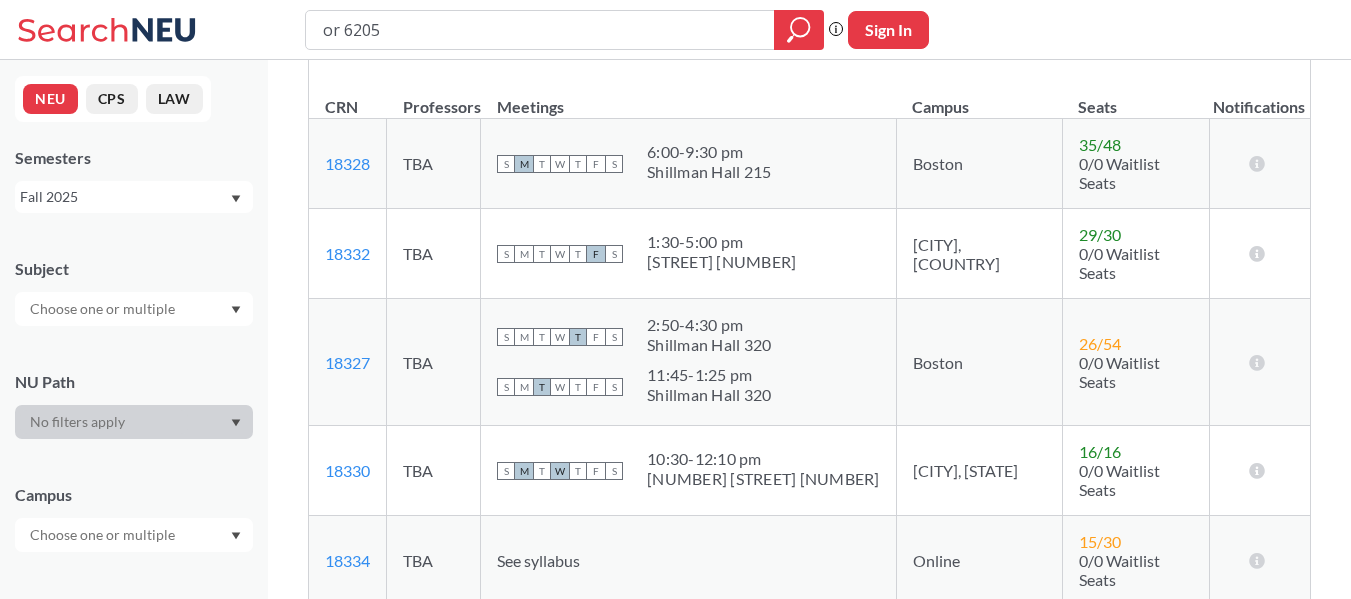 scroll, scrollTop: 400, scrollLeft: 0, axis: vertical 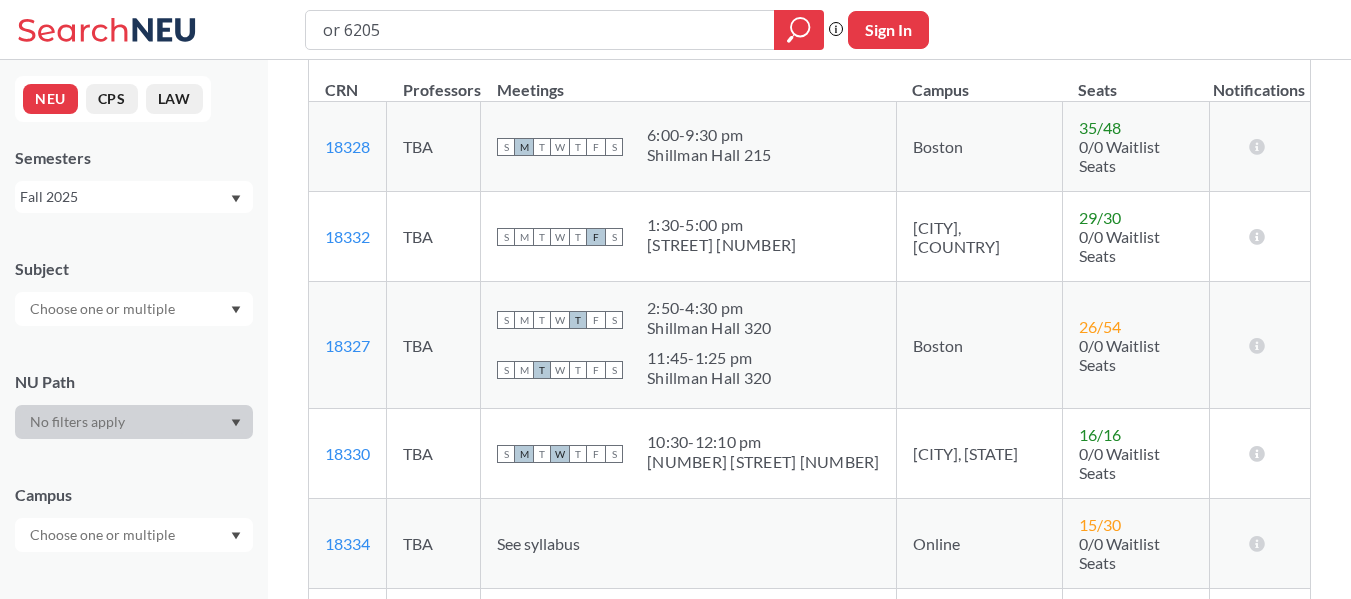 click on "Boston" at bounding box center (979, 345) 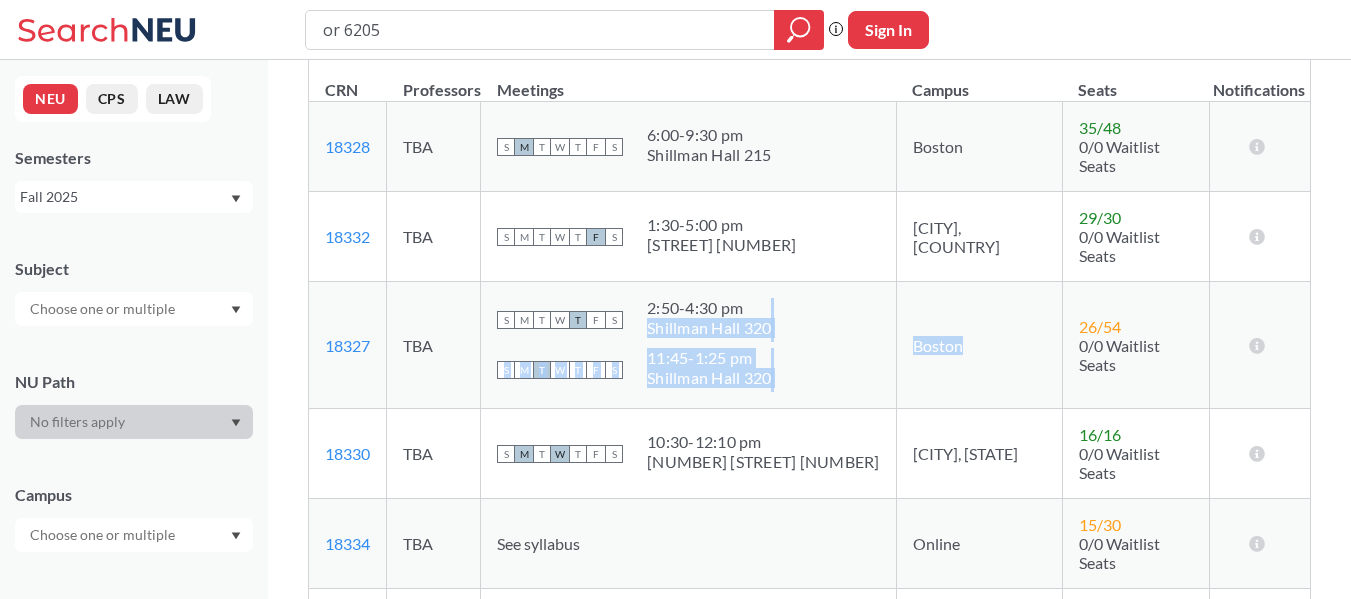drag, startPoint x: 879, startPoint y: 321, endPoint x: 714, endPoint y: 289, distance: 168.07439 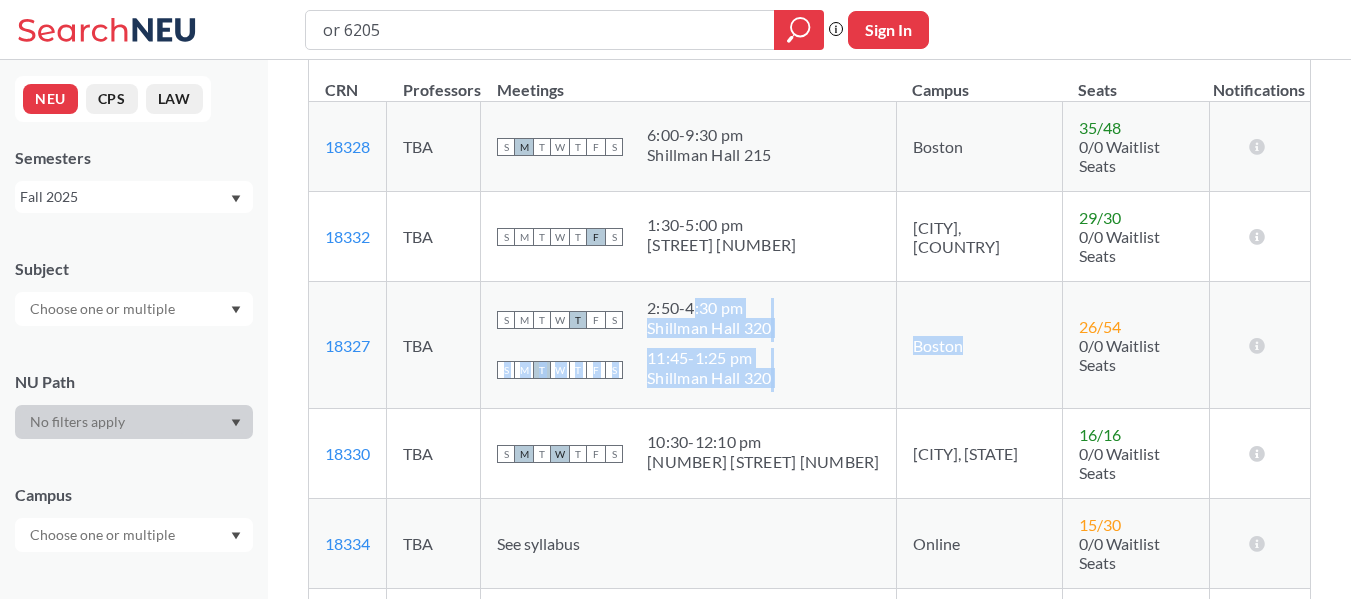 click on "2:50 - 4:30 pm" at bounding box center [709, 308] 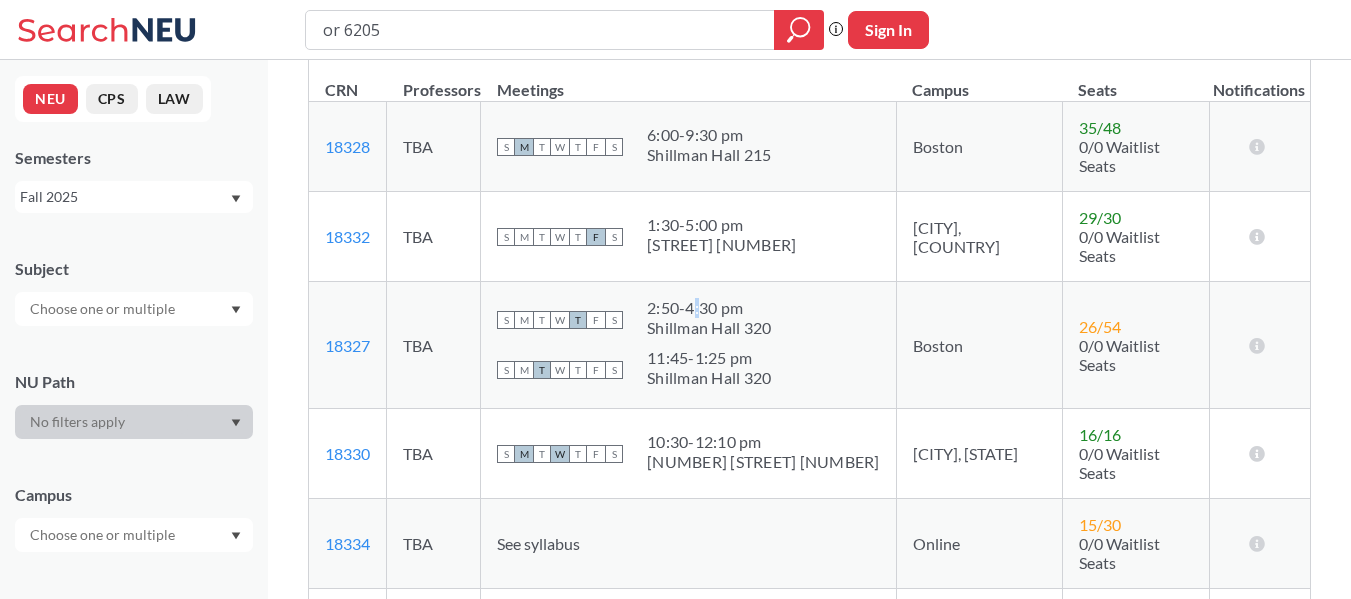 click on "2:50 - 4:30 pm" at bounding box center (709, 308) 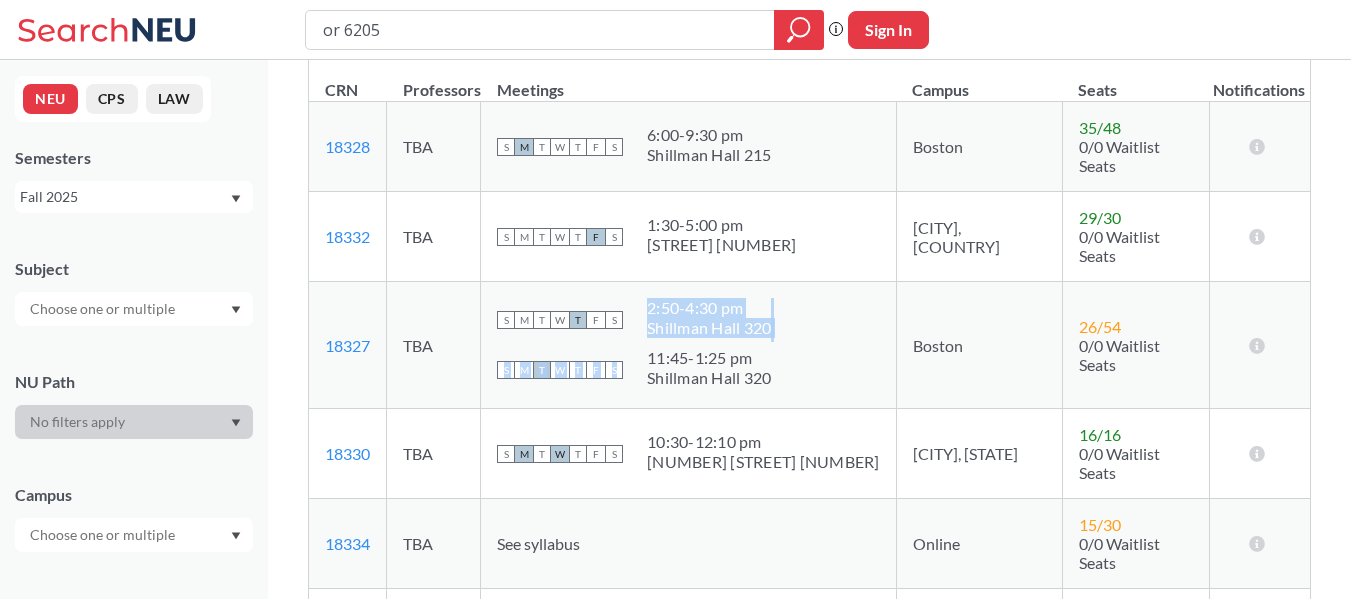 drag, startPoint x: 714, startPoint y: 289, endPoint x: 729, endPoint y: 352, distance: 64.7611 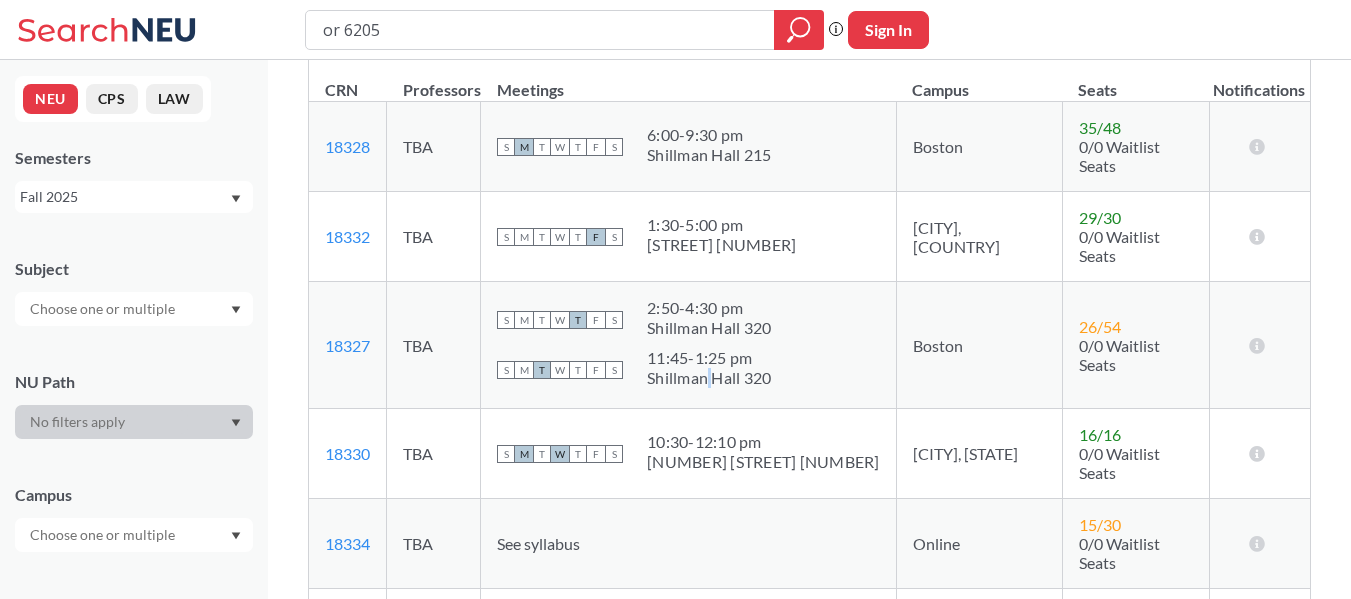 click on "Shillman Hall 320" at bounding box center [709, 378] 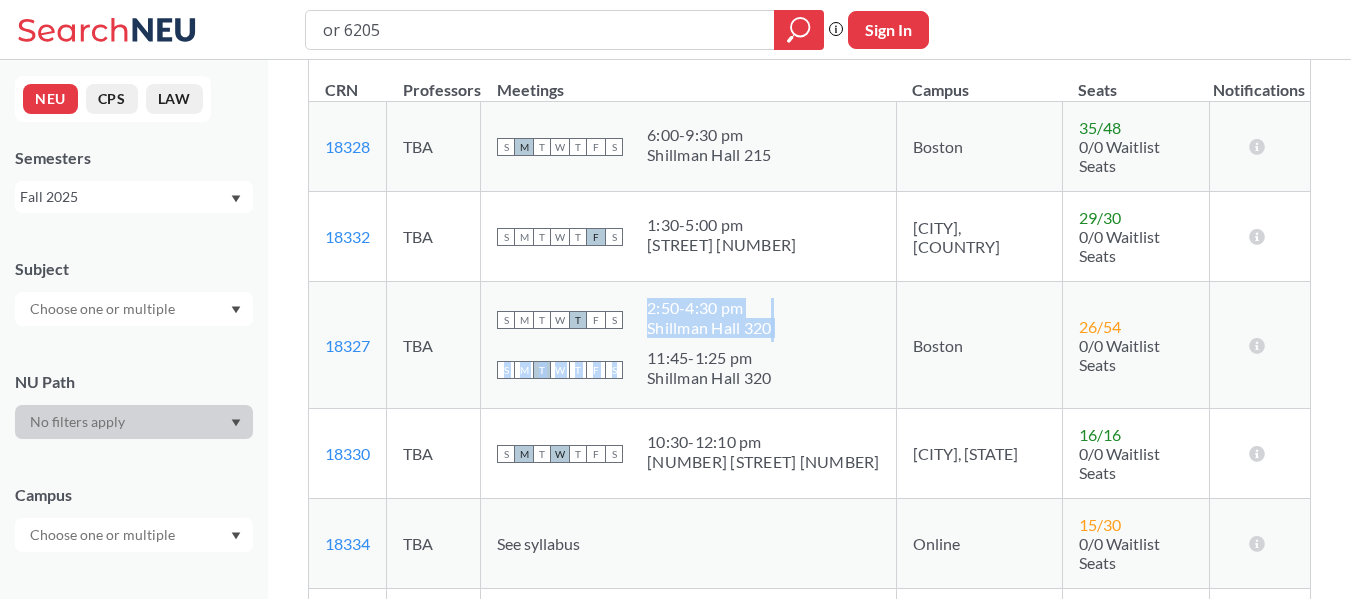 drag, startPoint x: 729, startPoint y: 352, endPoint x: 725, endPoint y: 290, distance: 62.1289 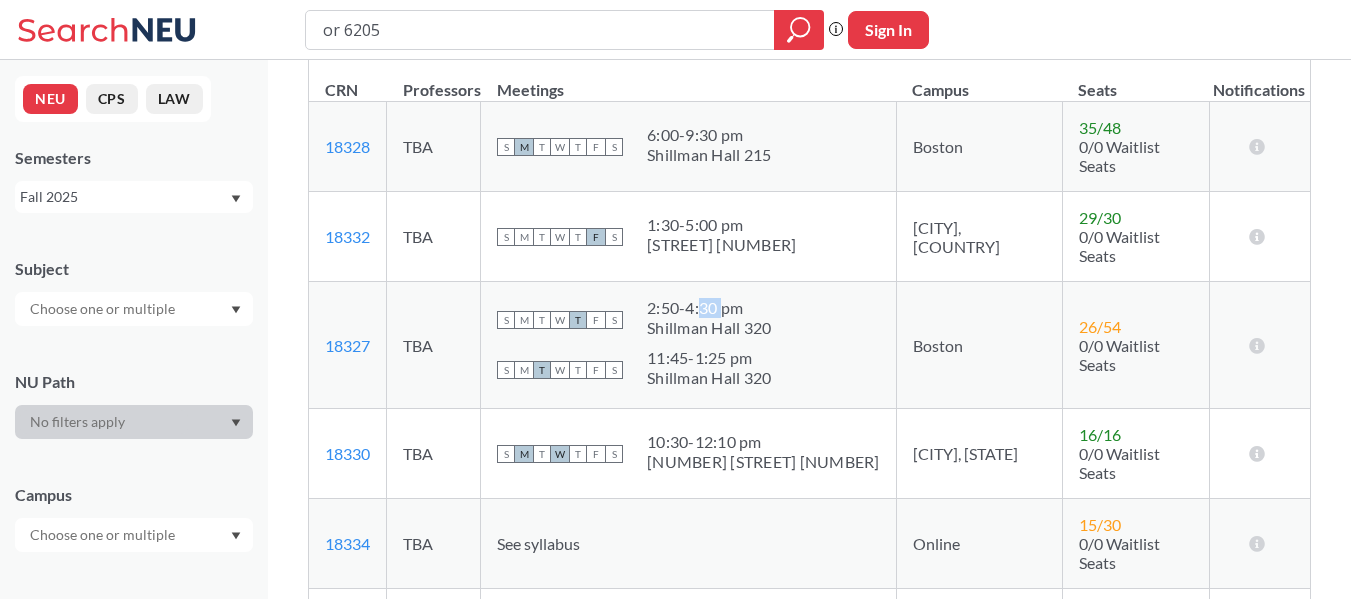 click on "2:50 - 4:30 pm" at bounding box center [709, 308] 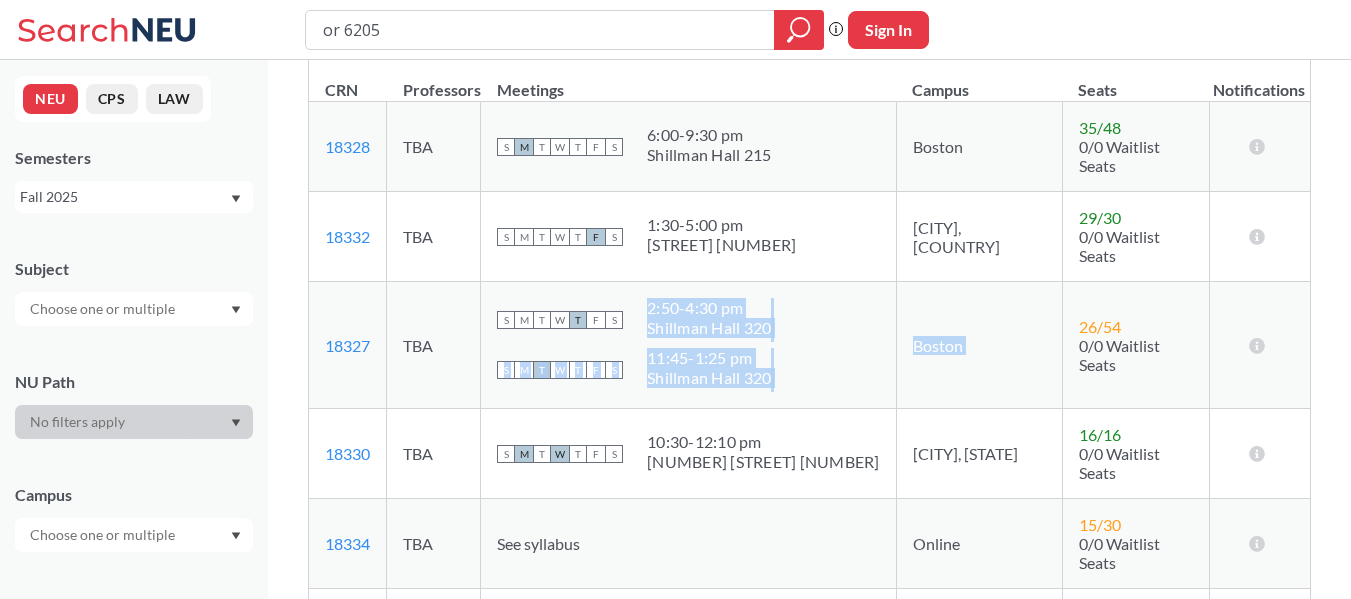drag, startPoint x: 725, startPoint y: 290, endPoint x: 900, endPoint y: 334, distance: 180.44667 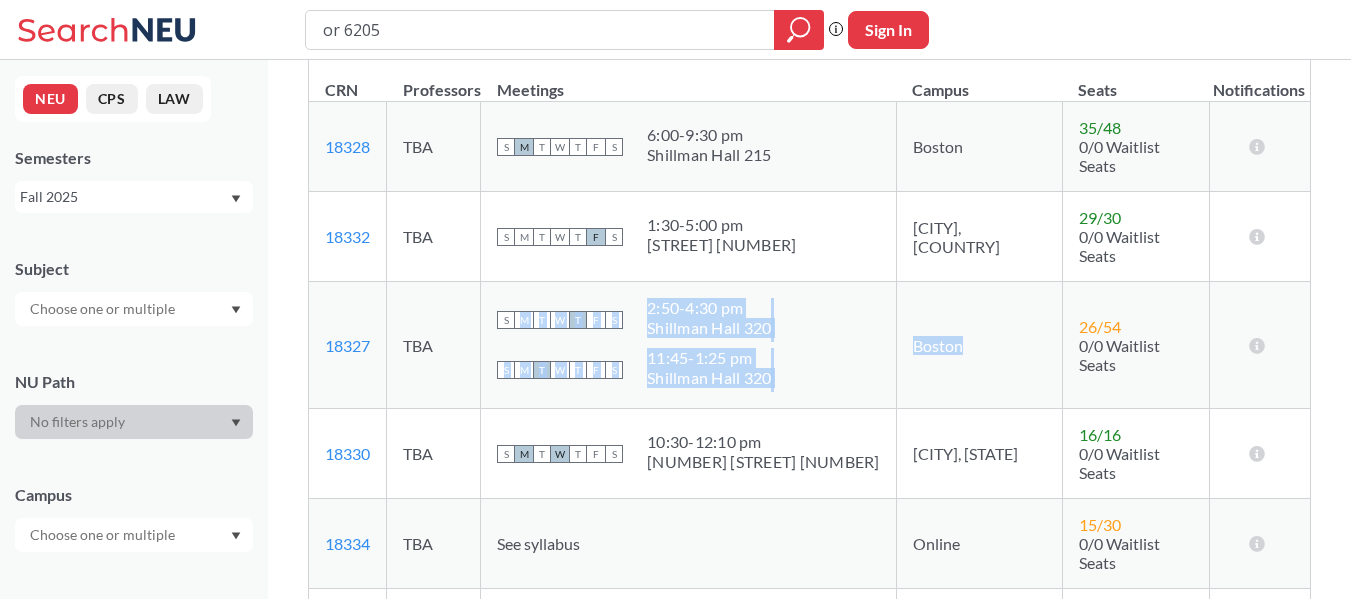 drag, startPoint x: 900, startPoint y: 334, endPoint x: 532, endPoint y: 282, distance: 371.65576 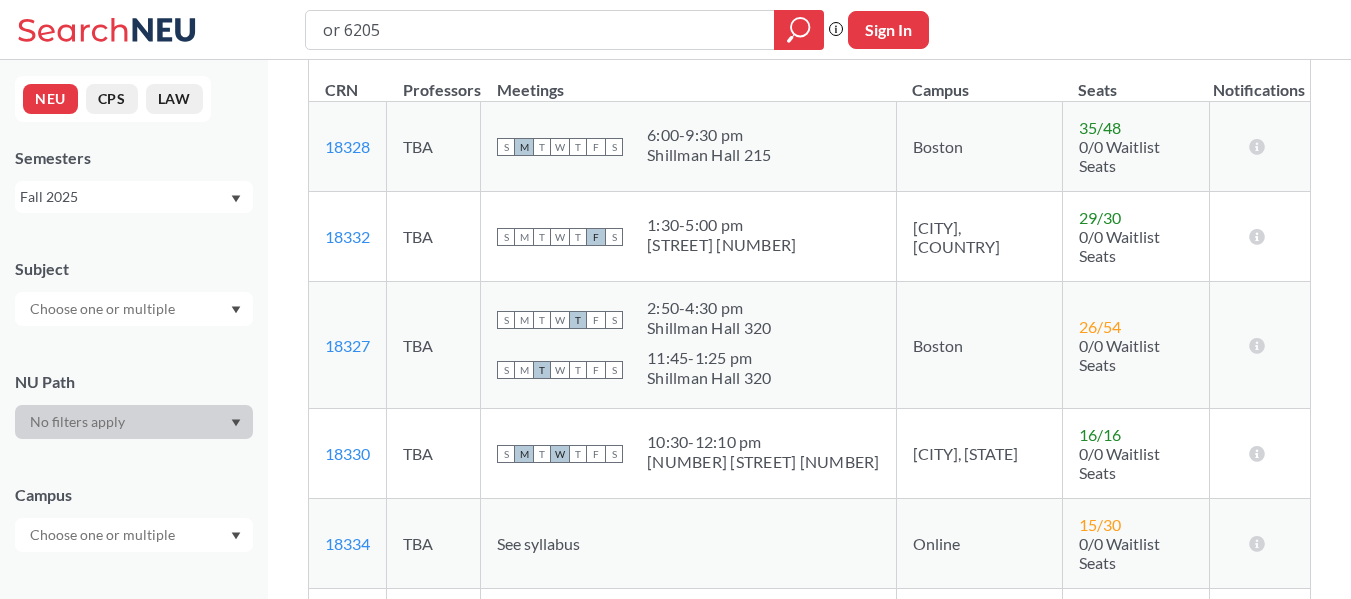 click on "S" at bounding box center (506, 320) 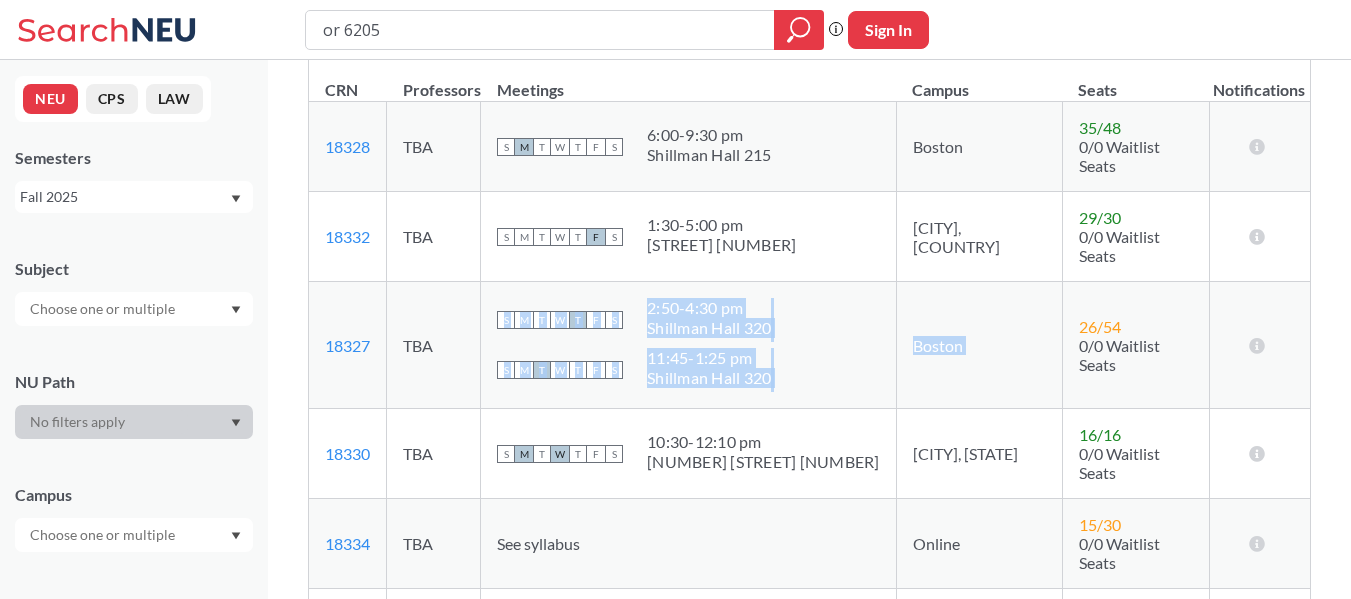 drag, startPoint x: 527, startPoint y: 287, endPoint x: 907, endPoint y: 352, distance: 385.51913 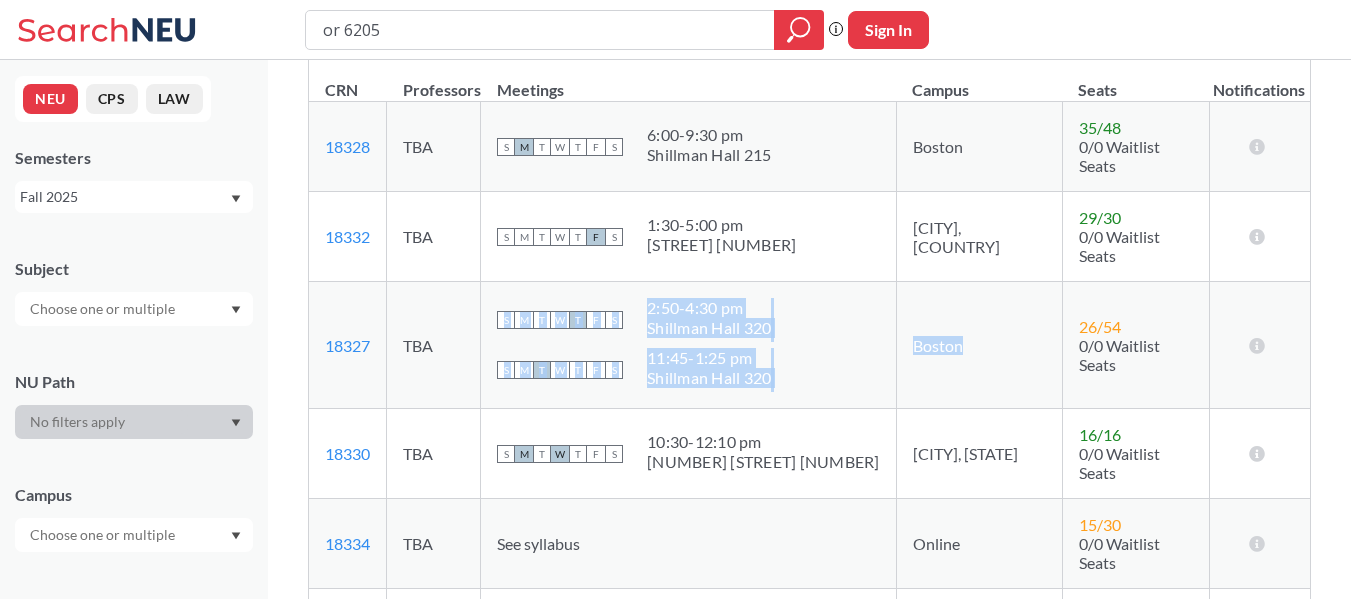 drag, startPoint x: 907, startPoint y: 352, endPoint x: 511, endPoint y: 299, distance: 399.53098 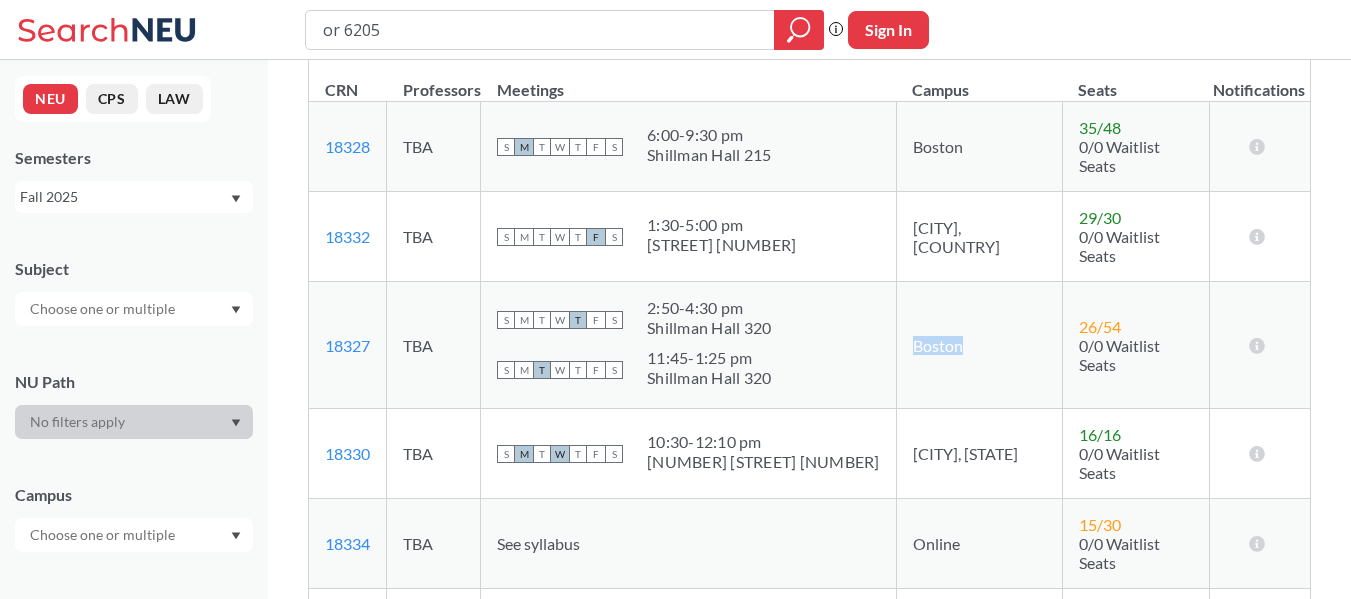 click on "Boston" at bounding box center [979, 345] 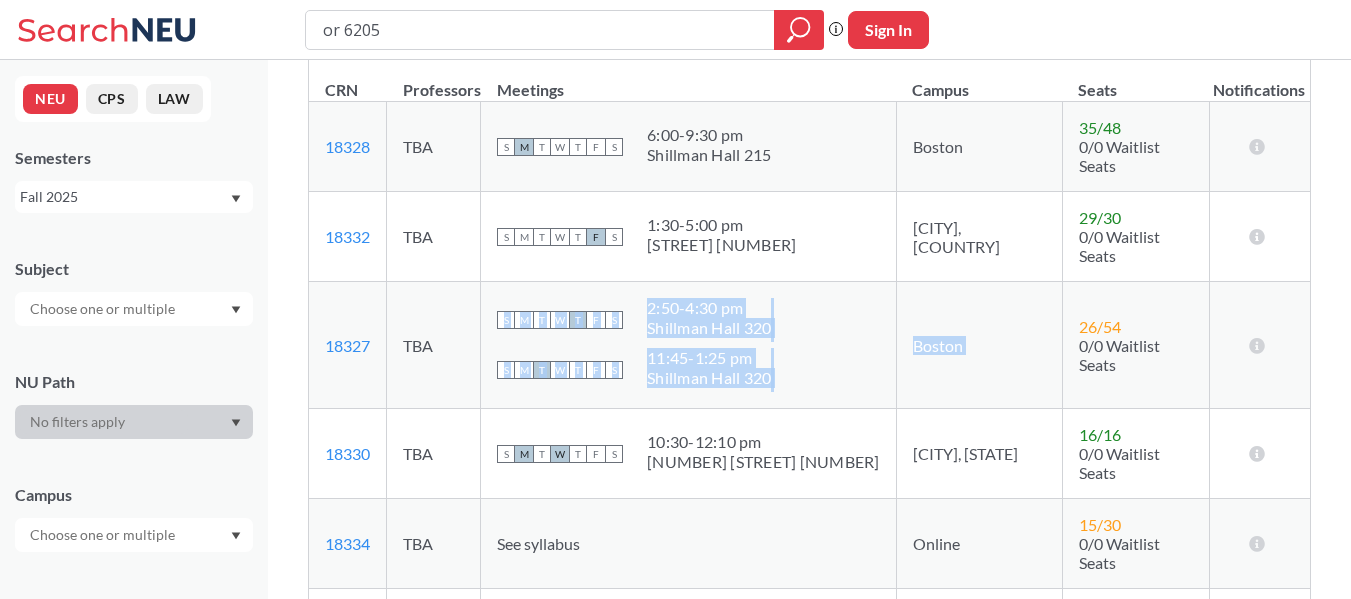 drag, startPoint x: 898, startPoint y: 341, endPoint x: 499, endPoint y: 281, distance: 403.48605 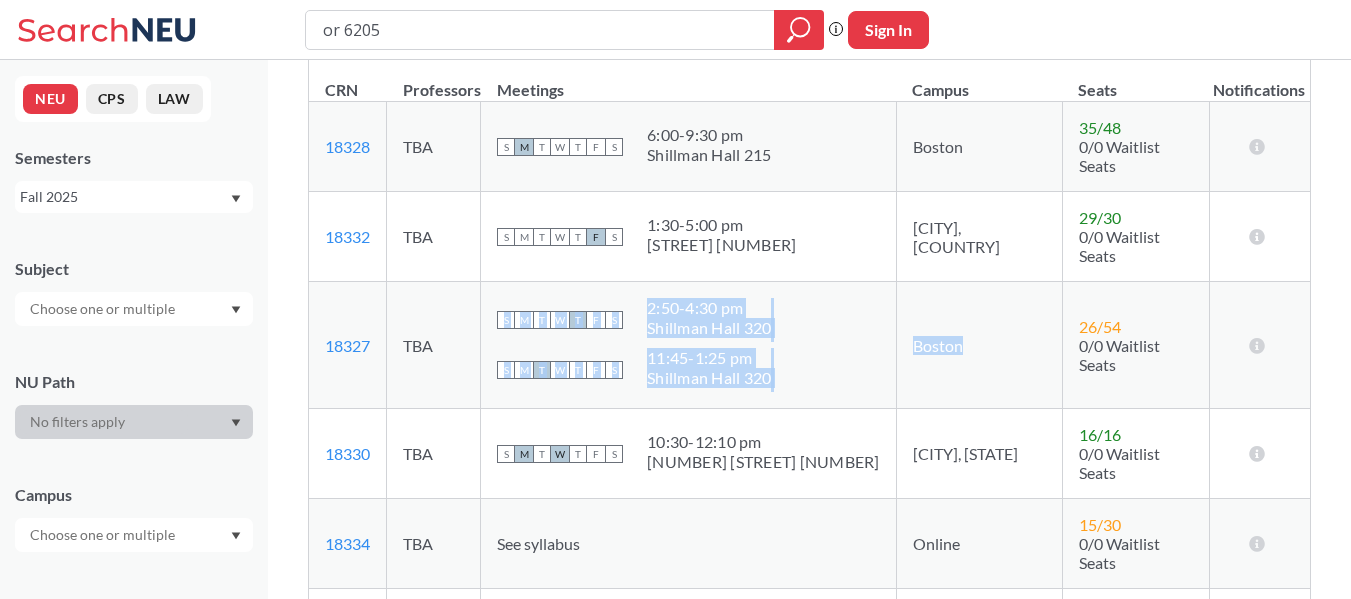 drag, startPoint x: 499, startPoint y: 281, endPoint x: 897, endPoint y: 343, distance: 402.8002 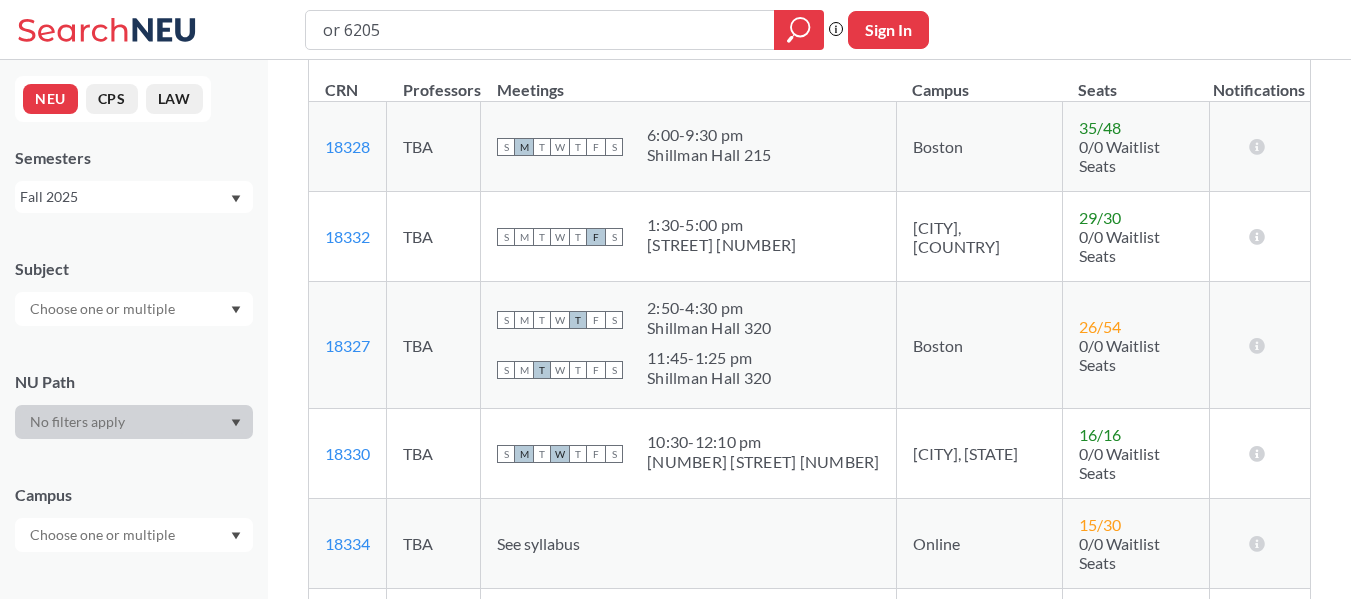 click on "Boston" at bounding box center [979, 345] 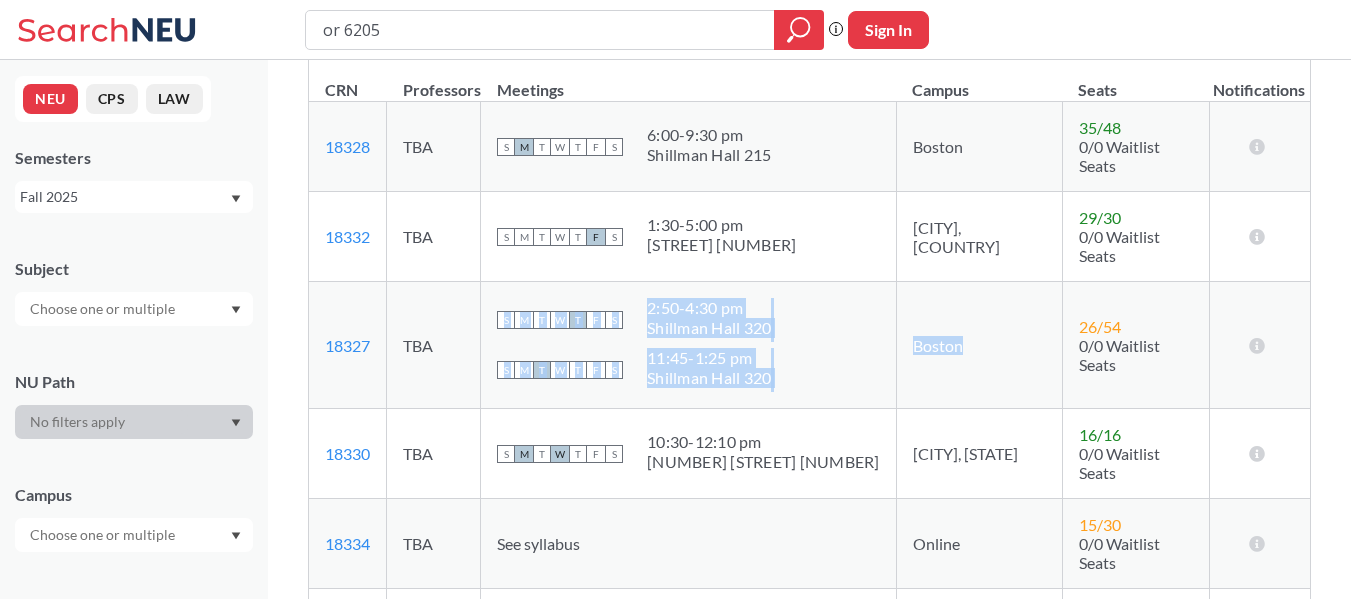 drag, startPoint x: 897, startPoint y: 343, endPoint x: 505, endPoint y: 297, distance: 394.68976 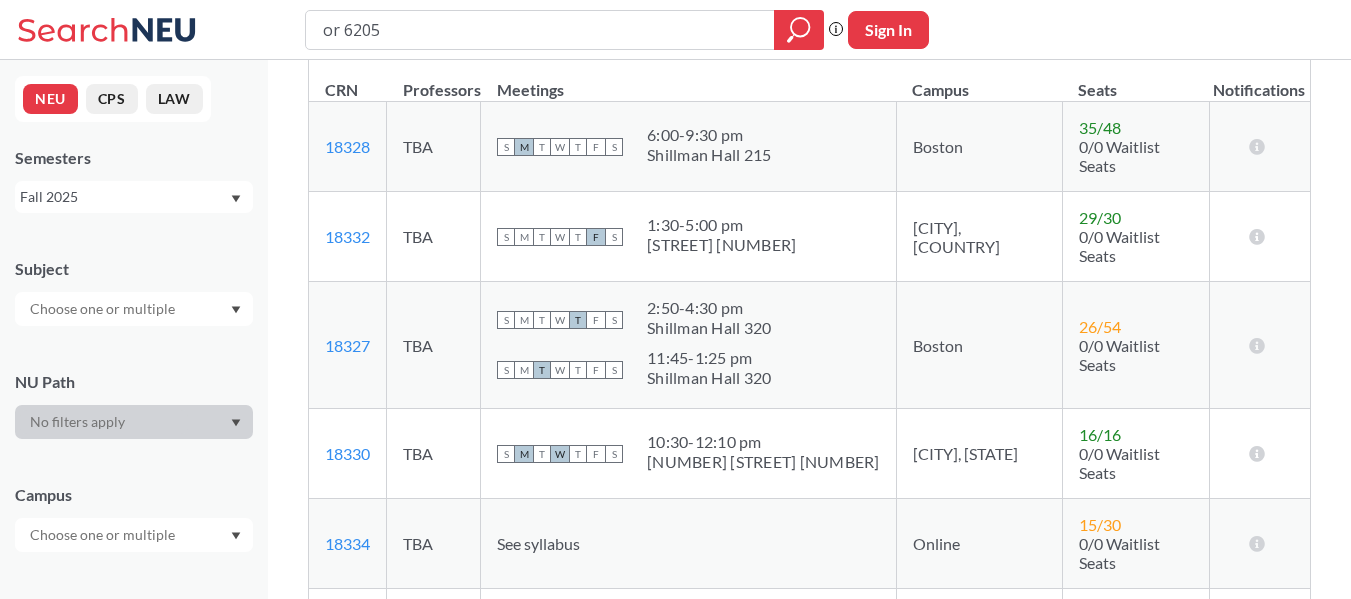drag, startPoint x: 900, startPoint y: 338, endPoint x: 857, endPoint y: 317, distance: 47.853943 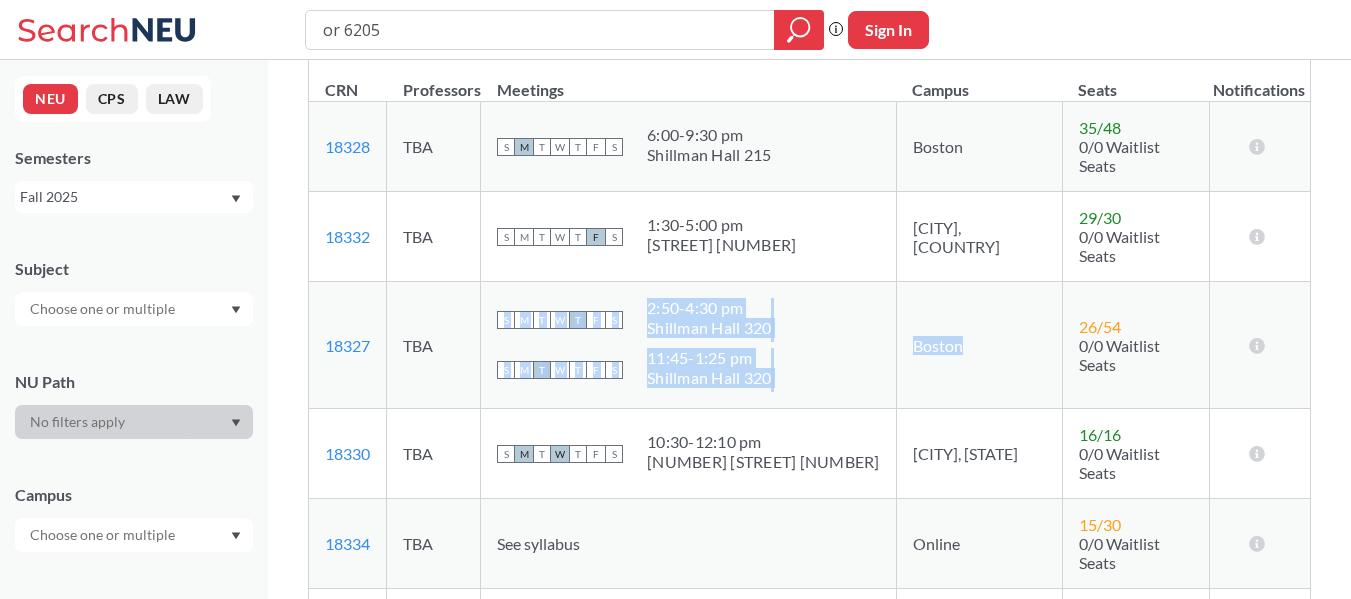 drag, startPoint x: 857, startPoint y: 317, endPoint x: 516, endPoint y: 267, distance: 344.6462 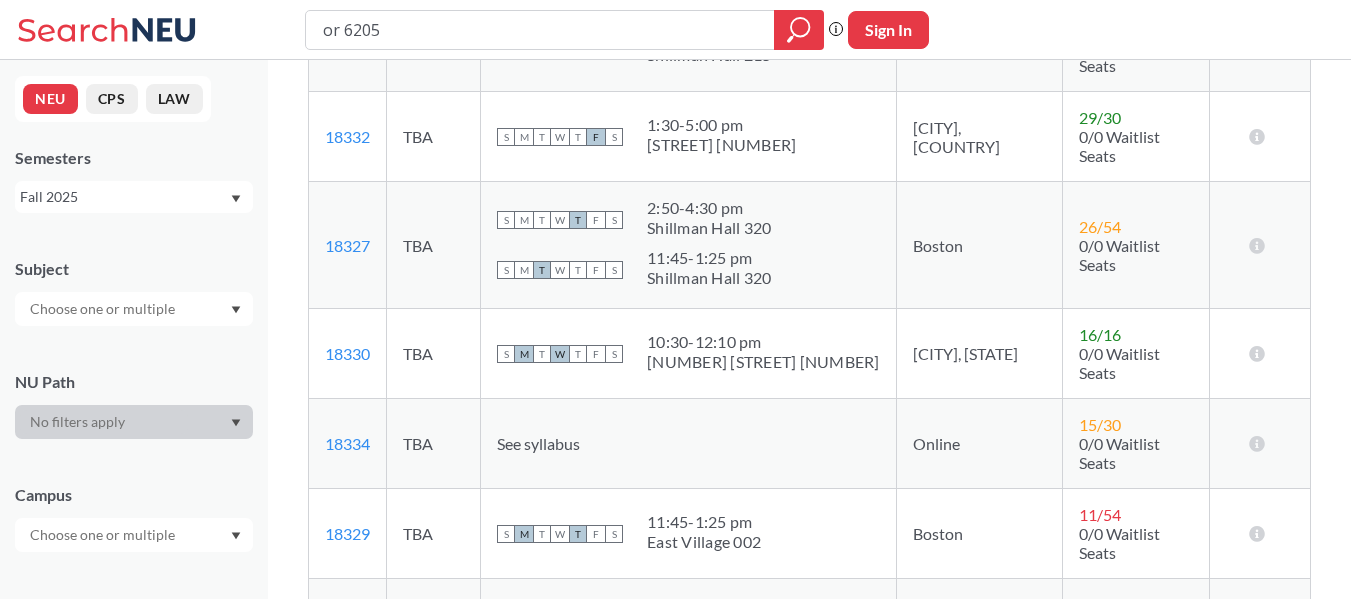 scroll, scrollTop: 400, scrollLeft: 0, axis: vertical 